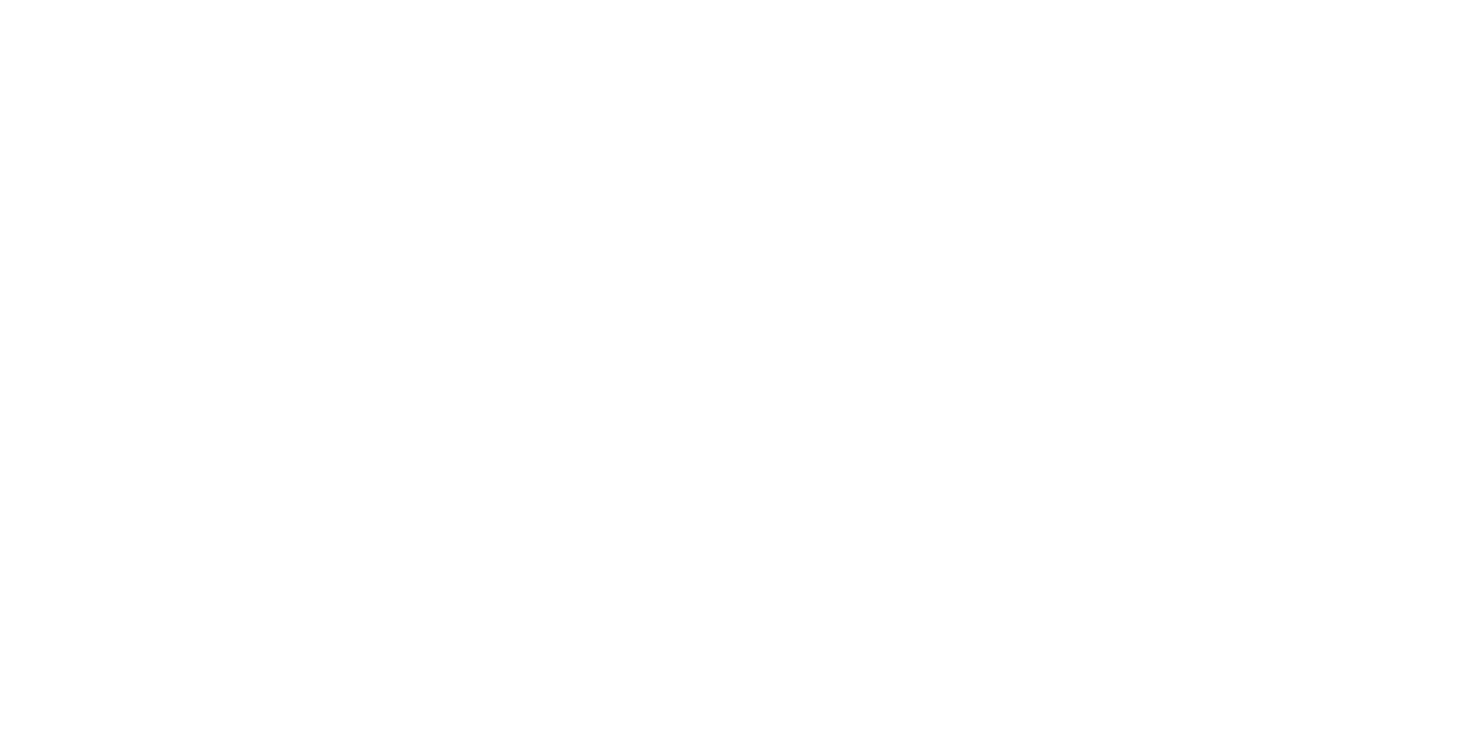 scroll, scrollTop: 0, scrollLeft: 0, axis: both 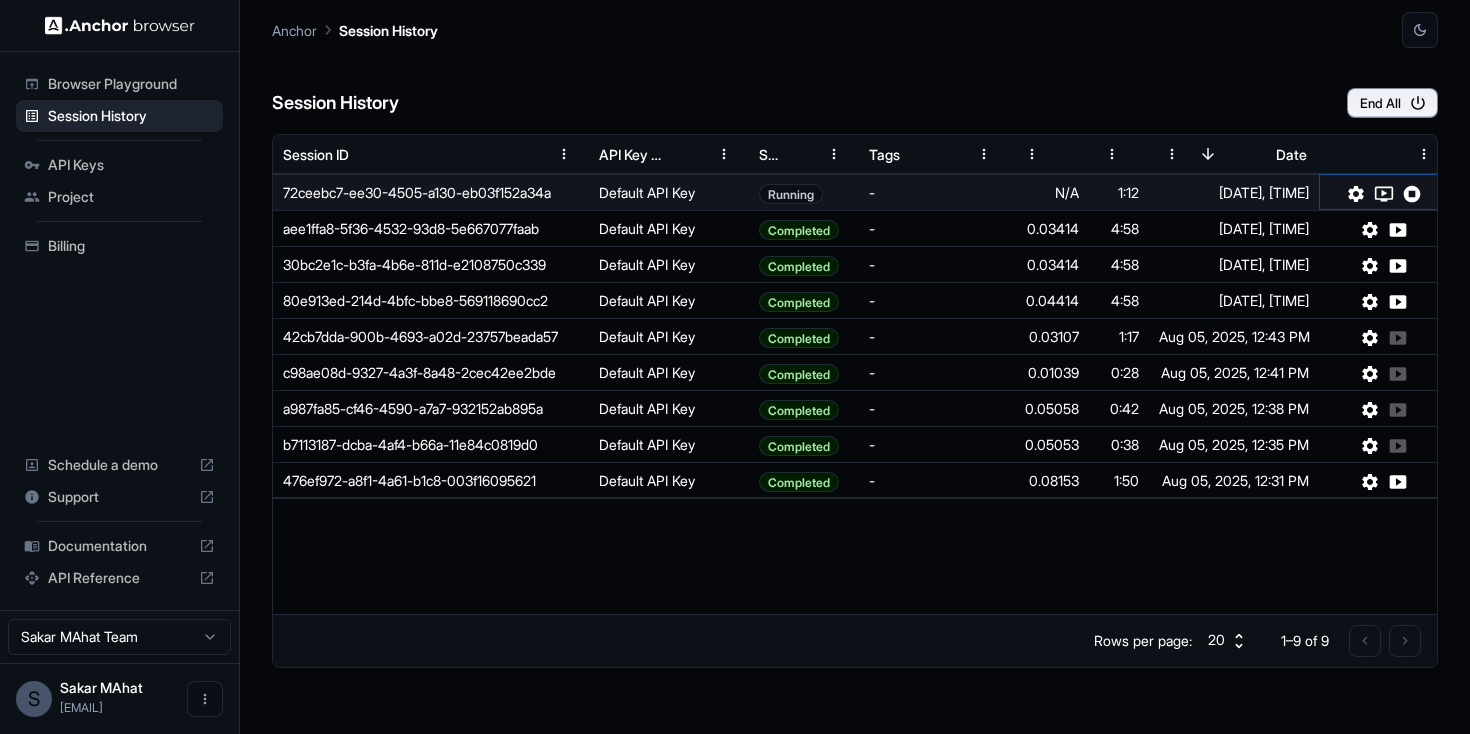 click 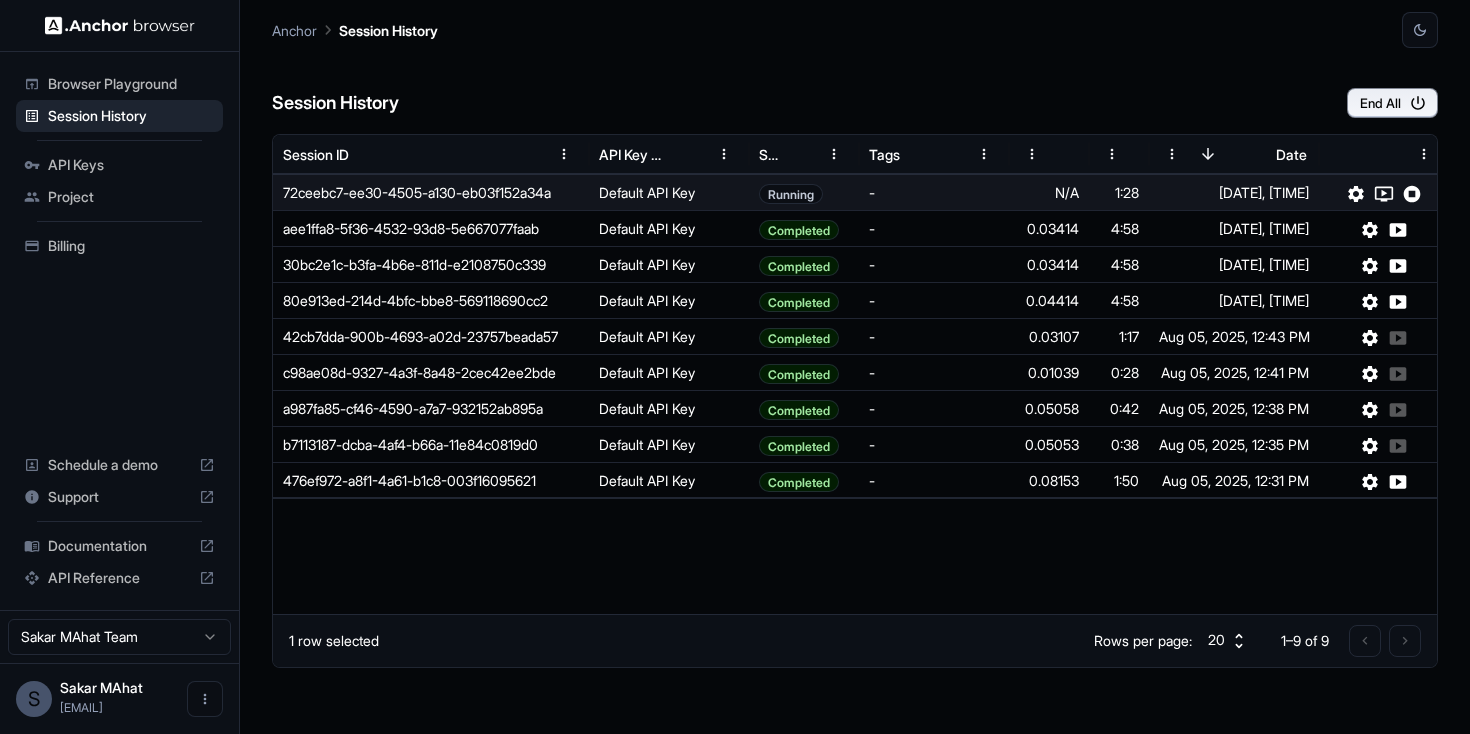 click 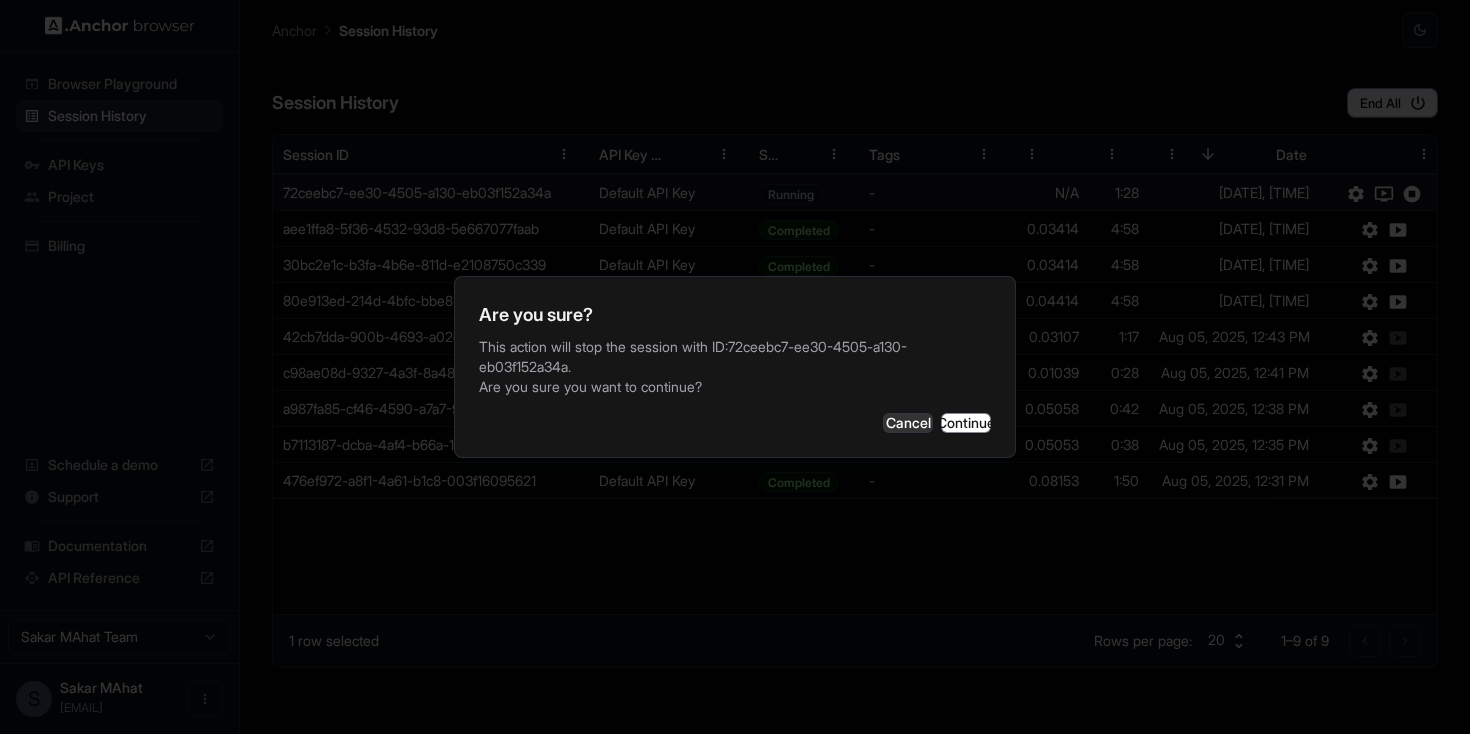 click on "Browser Playground Session History API Keys Project Billing Schedule a demo Support Documentation API Reference Sakar MAhat Team S Sakar MAhat sakarmahat61@g... Session History Anchor Session History Session History End All Session ID API Key Name Status Tags Credits Used Duration Date 72ceebc7-ee30-4505-a130-eb03f152a34a Default API Key Running - N/A 1:28 Aug 05, 2025, 3:00 PM aee1ffa8-5f36-4532-93d8-5e667077faab Default API Key Completed - 0.03414 4:58 Aug 05, 2025, 2:54 PM 30bc2e1c-b3fa-4b6e-811d-e2108750c339 Default API Key Completed - 0.03414 4:58 Aug 05, 2025, 1:41 PM 80e913ed-214d-4bfc-bbe8-569118690cc2 Default API Key Completed - 0.04414 4:58 Aug 05, 2025, 12:46 PM 42cb7dda-900b-4693-a02d-23757beada57 Default API Key Completed - 0.03107 1:17 Aug 05, 2025, 12:43 PM c98ae08d-9327-4a3f-8a48-2cec42ee2bde Default API Key Completed - 0.01039 0:28 Aug 05, 2025, 12:41 PM a987fa85-cf46-4590-a7a7-932152ab895a Default API Key Completed - 0.05058 0:42 Aug 05, 2025, 12:38 PM Default API Key Completed - 0:38" at bounding box center [735, 367] 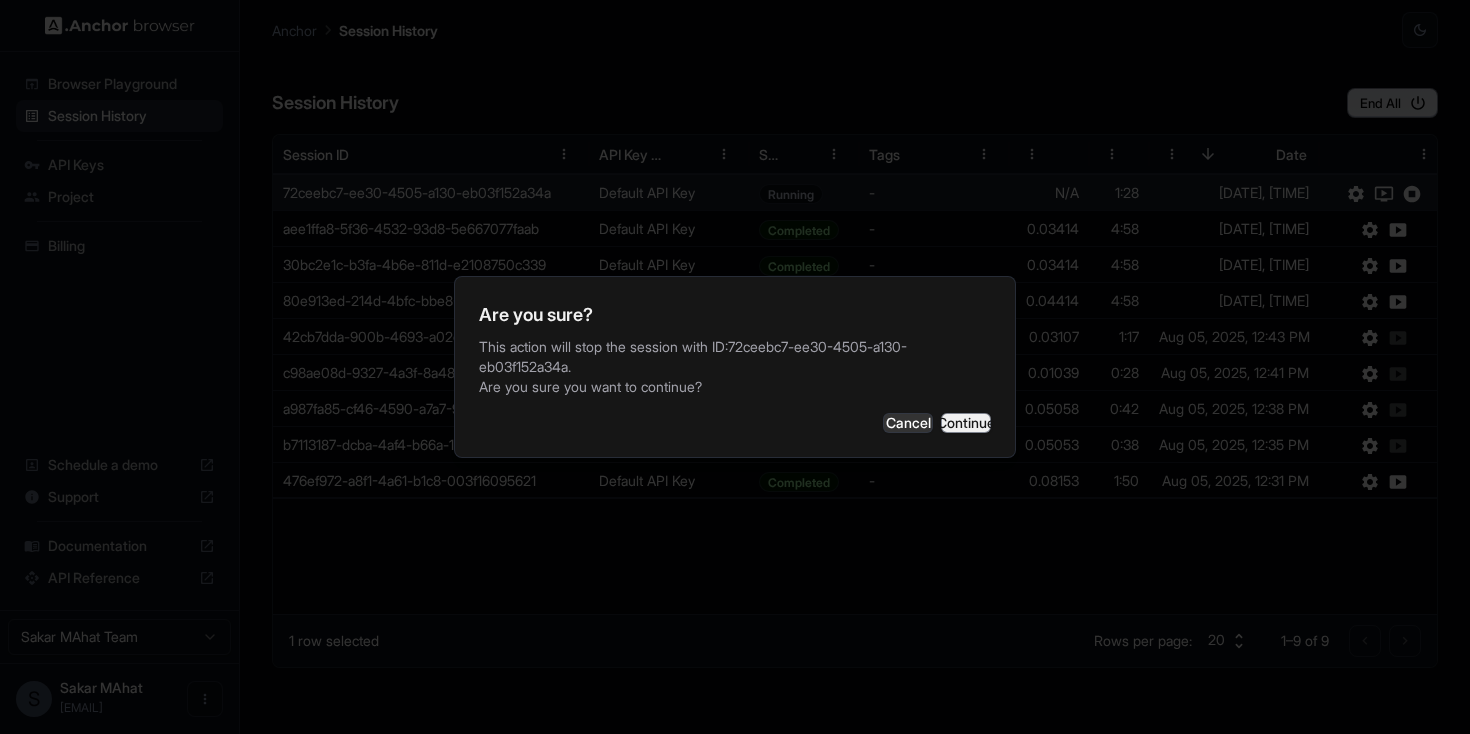 click on "Continue" at bounding box center (966, 423) 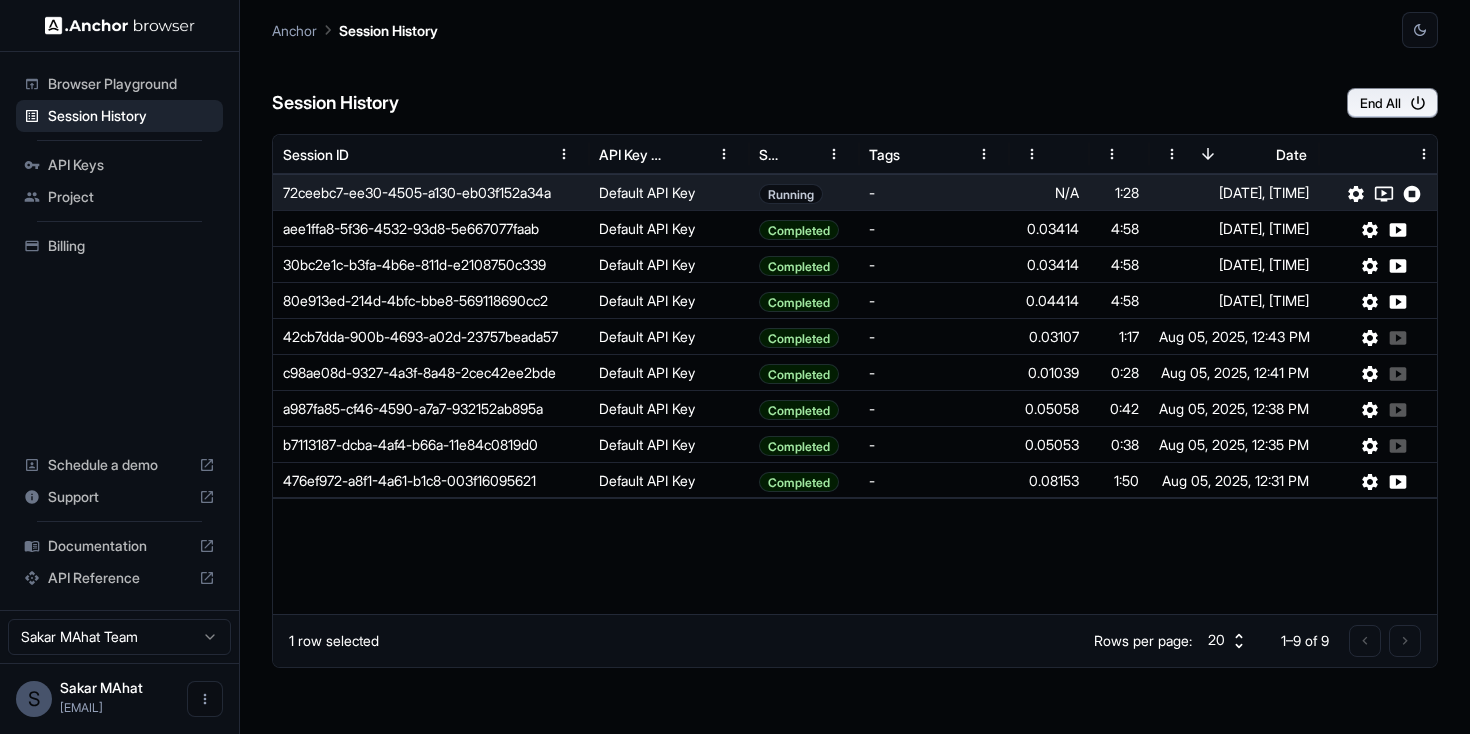 click on "Session History End All" at bounding box center [855, 83] 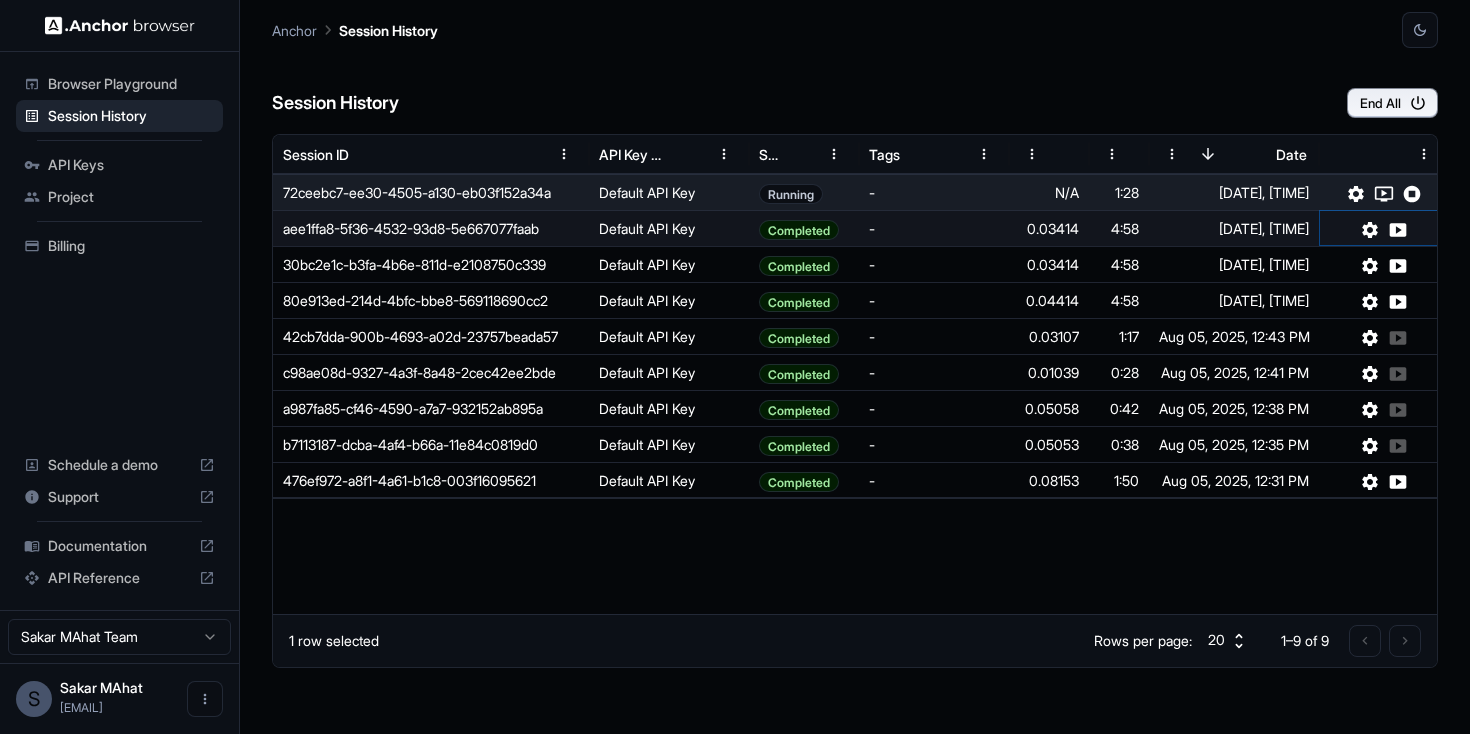 click 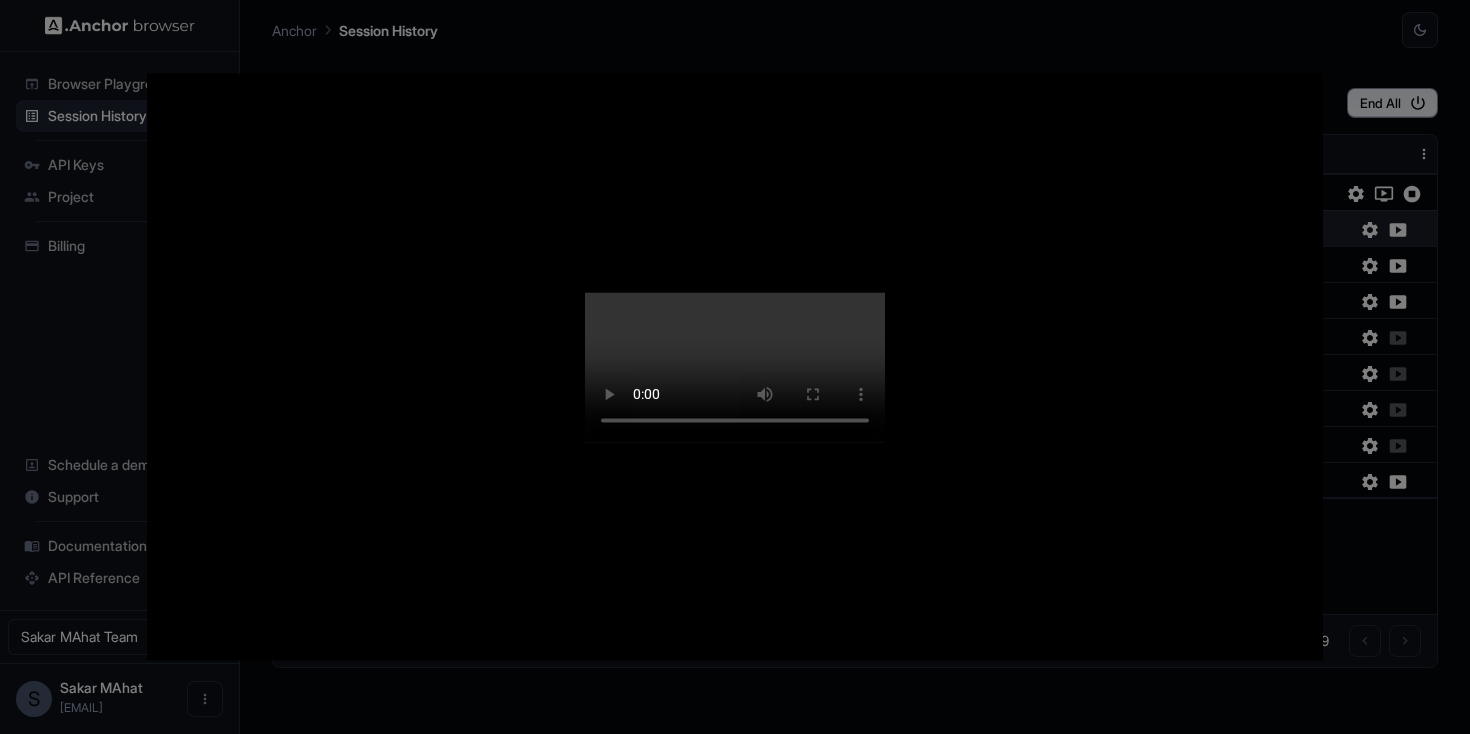 click at bounding box center [735, 367] 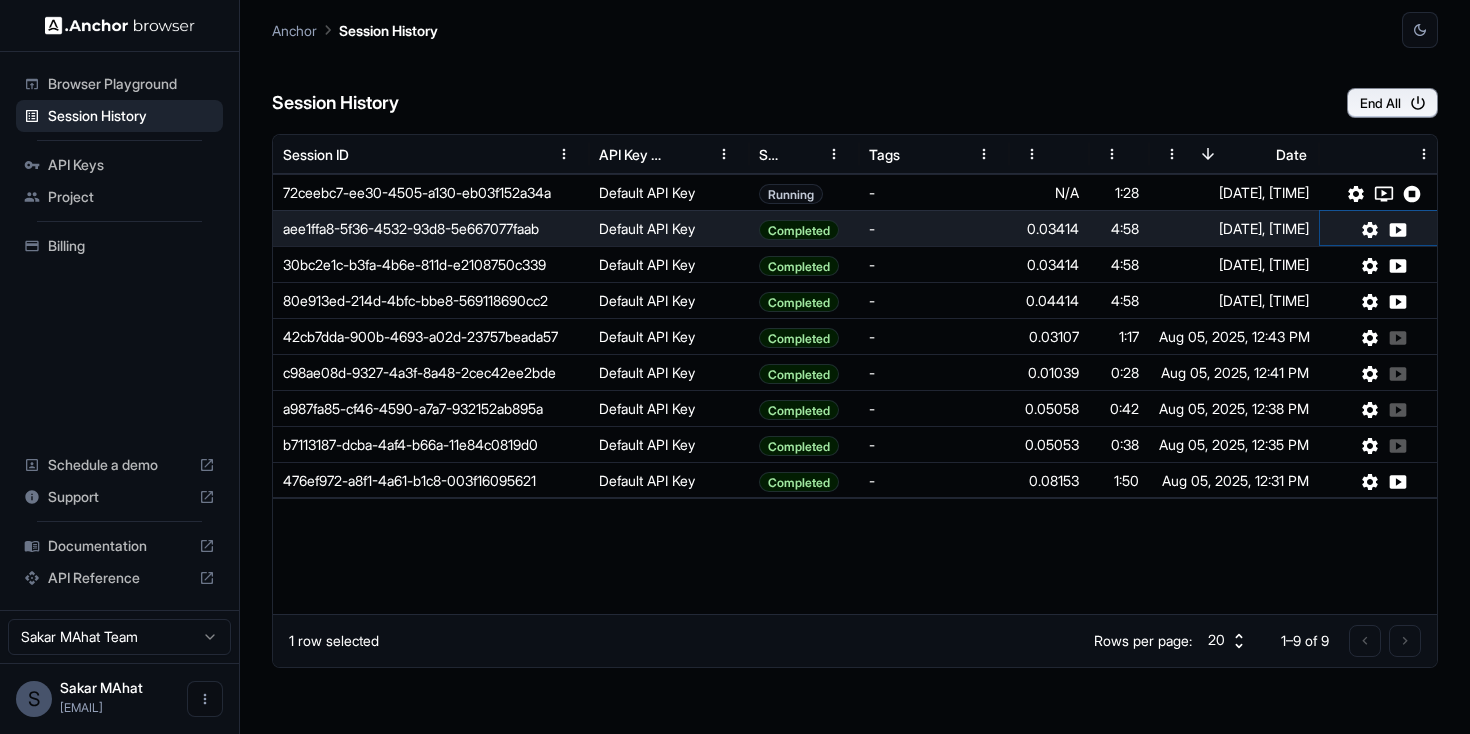 type 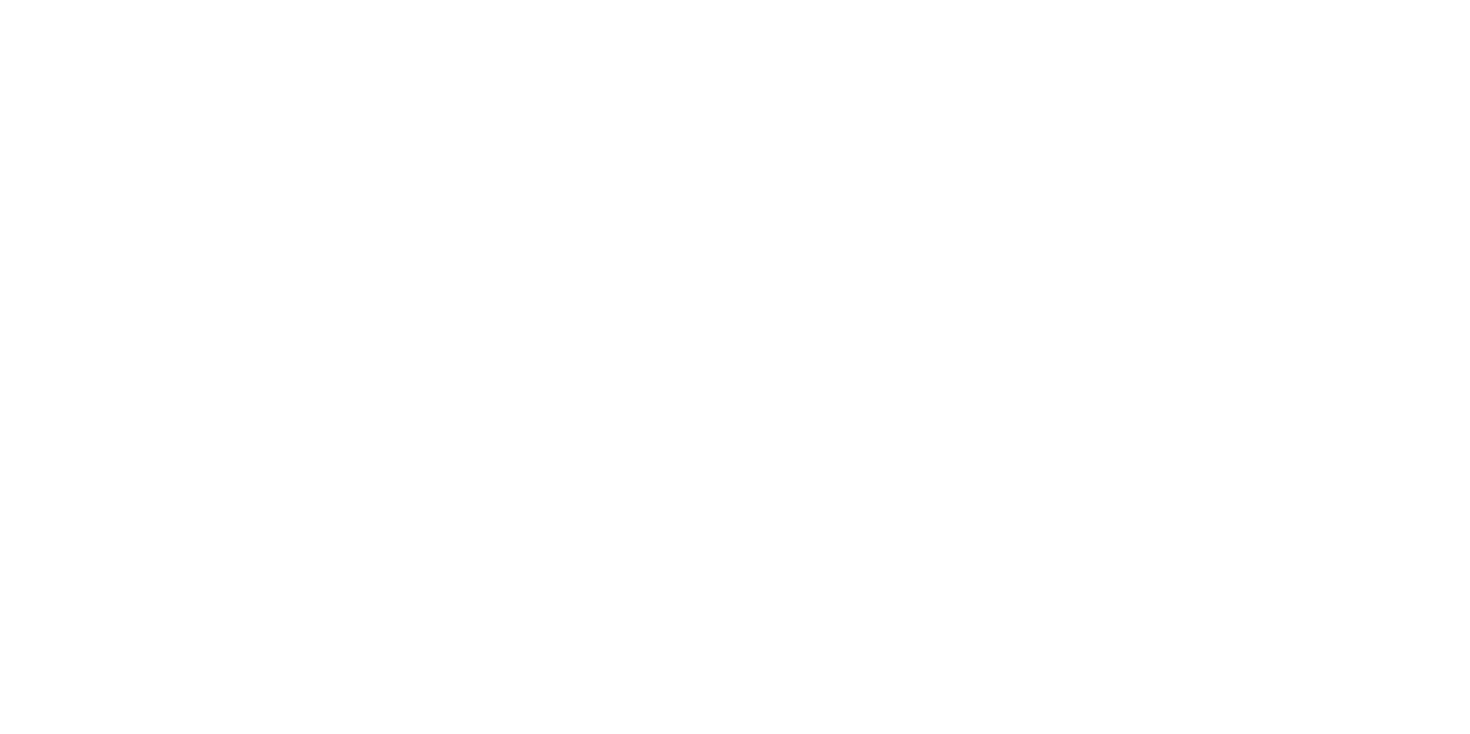 scroll, scrollTop: 0, scrollLeft: 0, axis: both 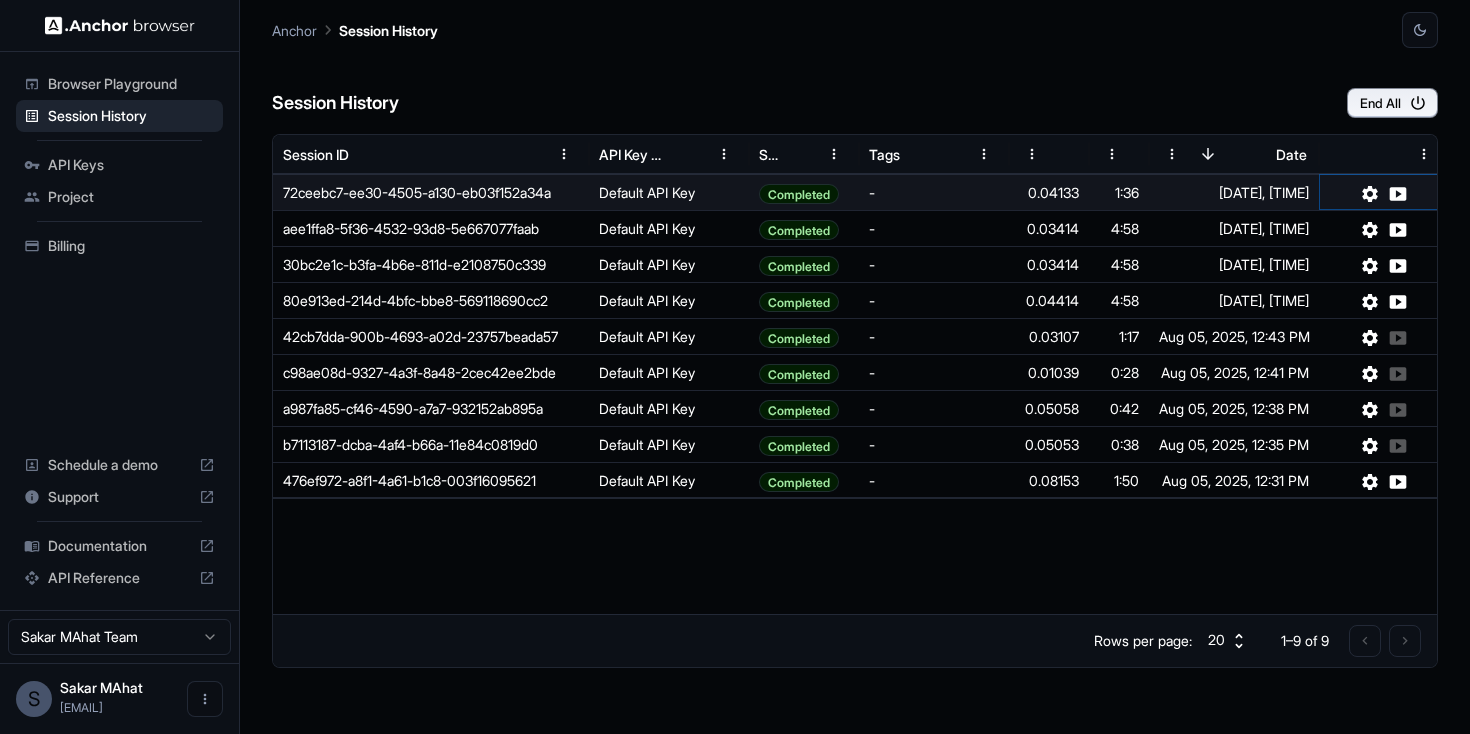 click 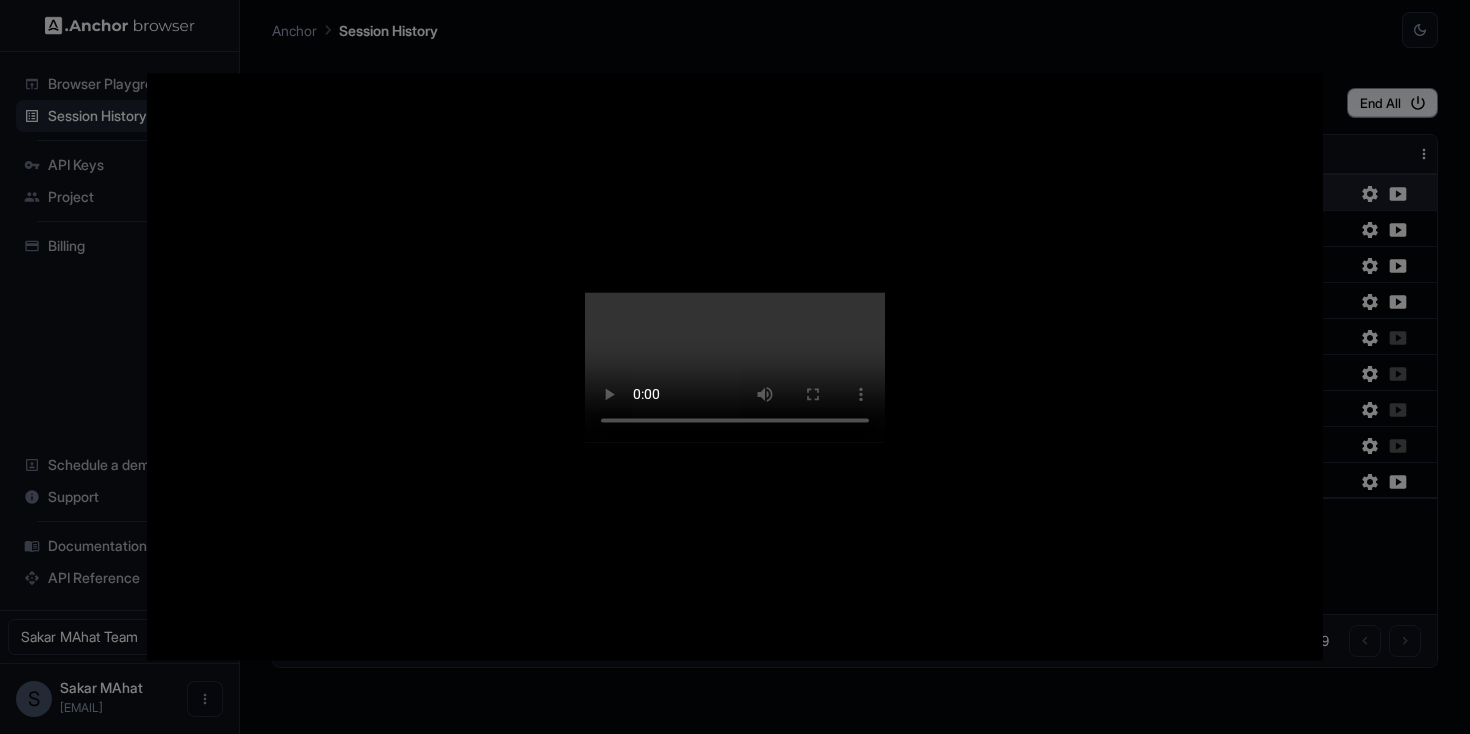 click at bounding box center (735, 367) 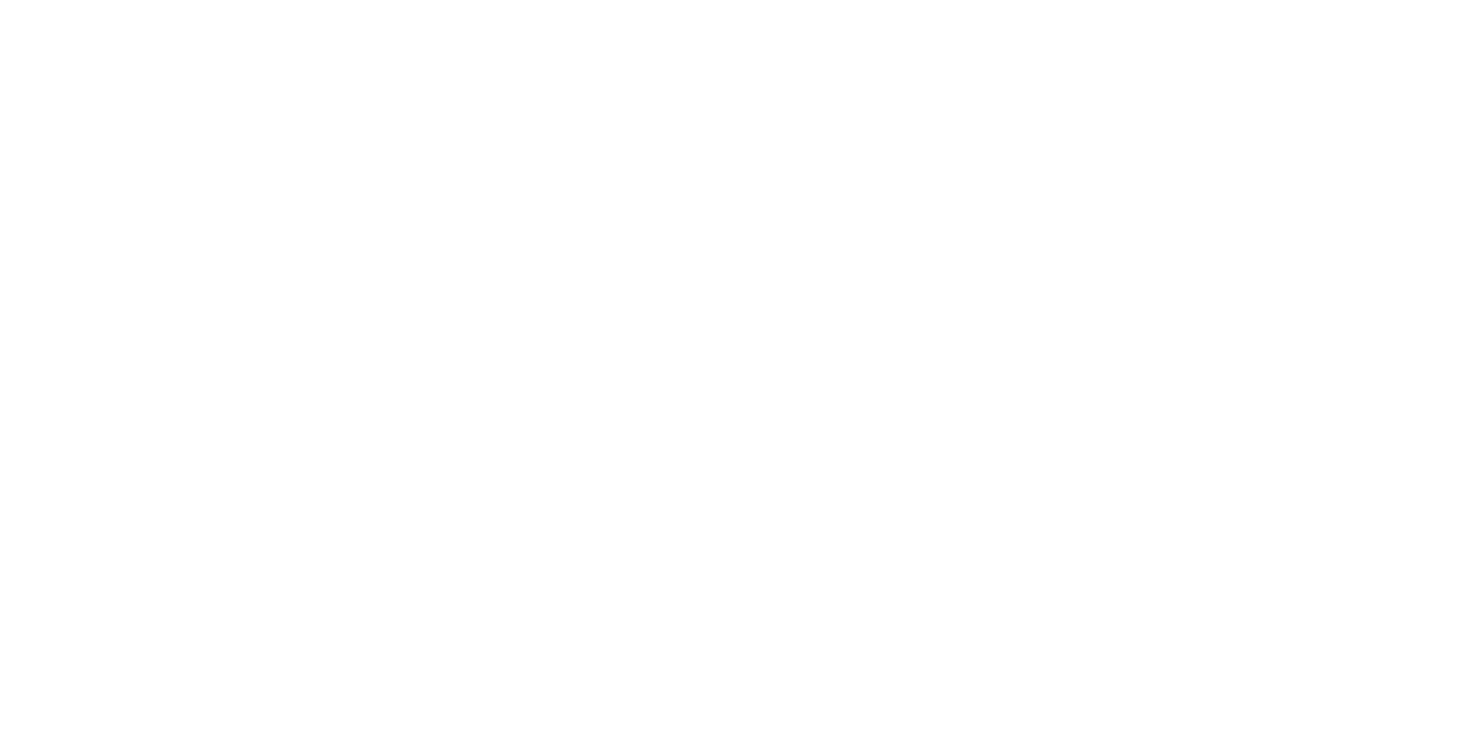 scroll, scrollTop: 0, scrollLeft: 0, axis: both 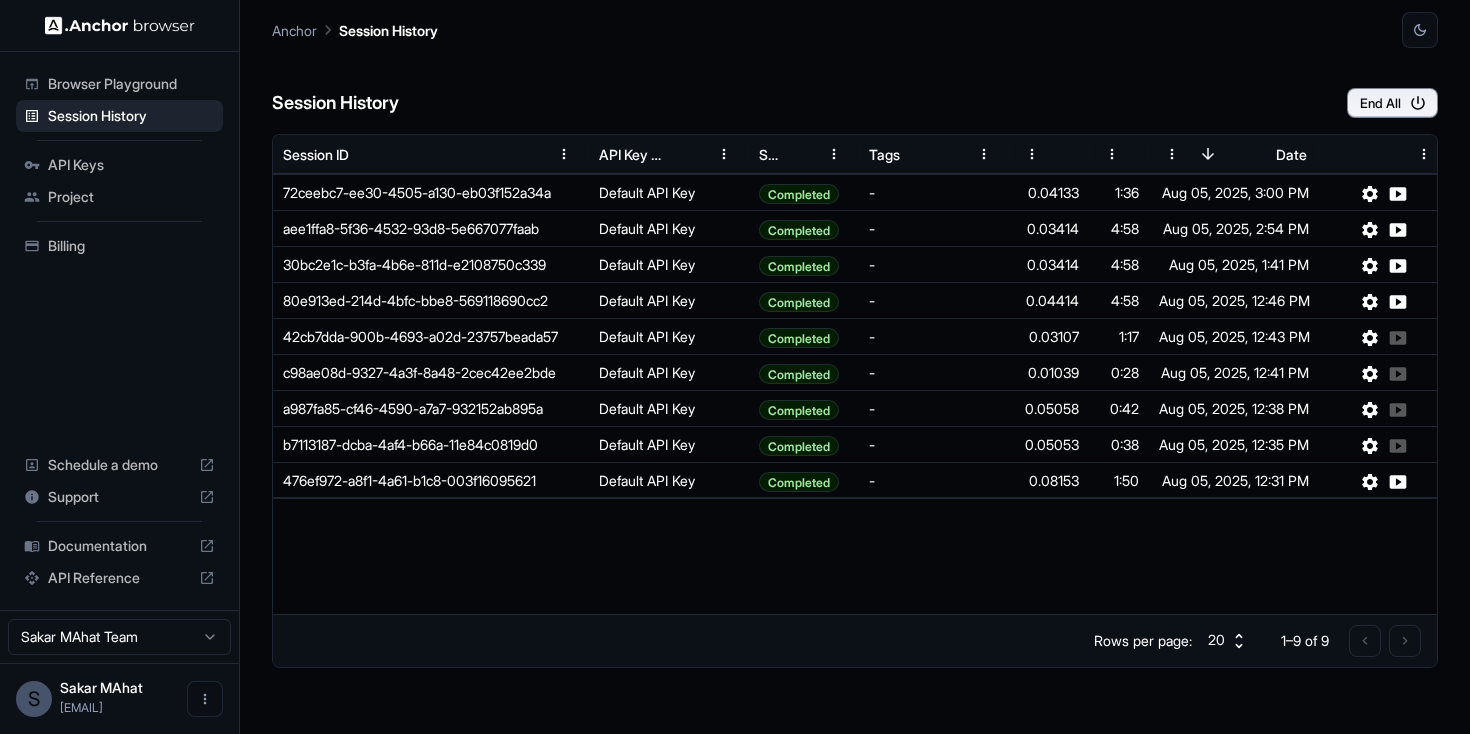 click on "API Reference" at bounding box center (119, 578) 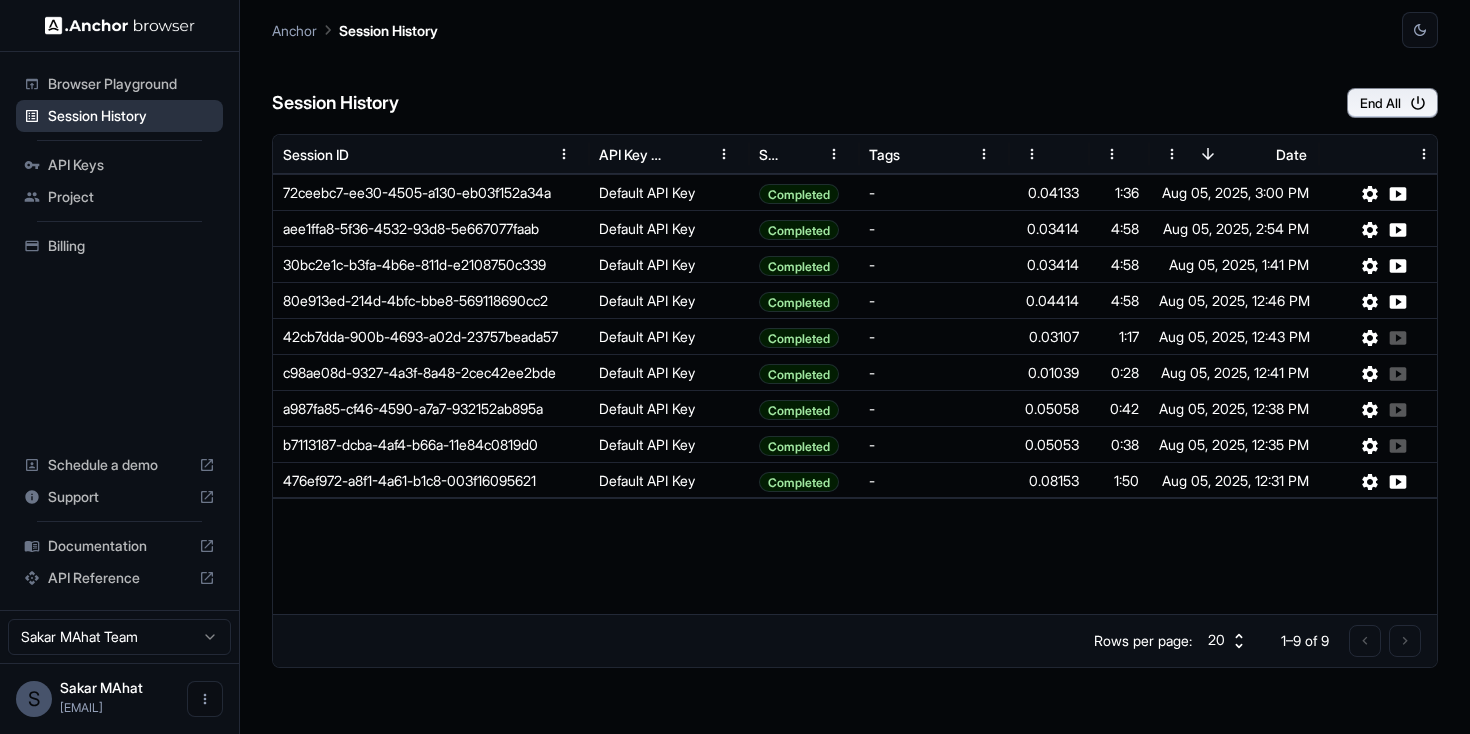 click on "Session History" at bounding box center (119, 116) 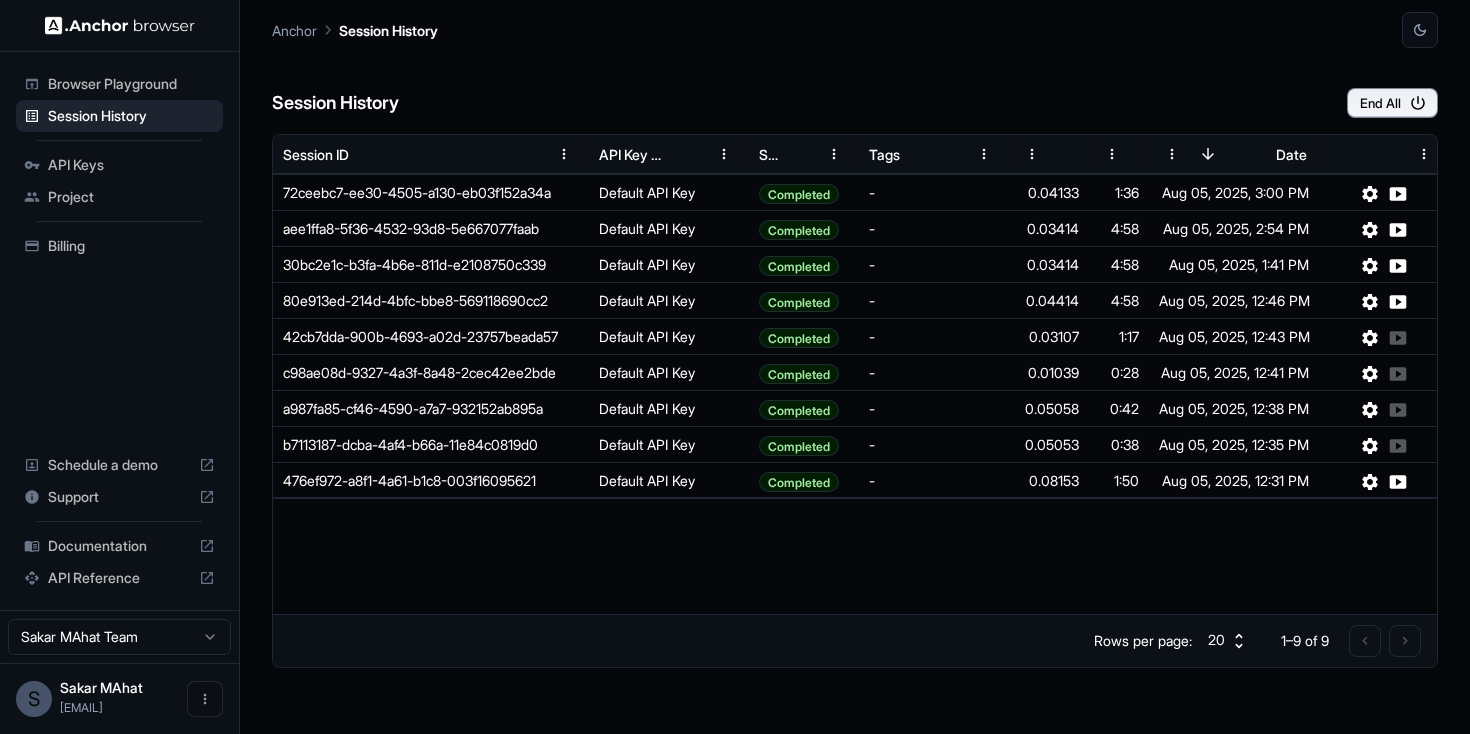 click on "Rows per page: 20 ** 1–9 of 9" at bounding box center [855, 640] 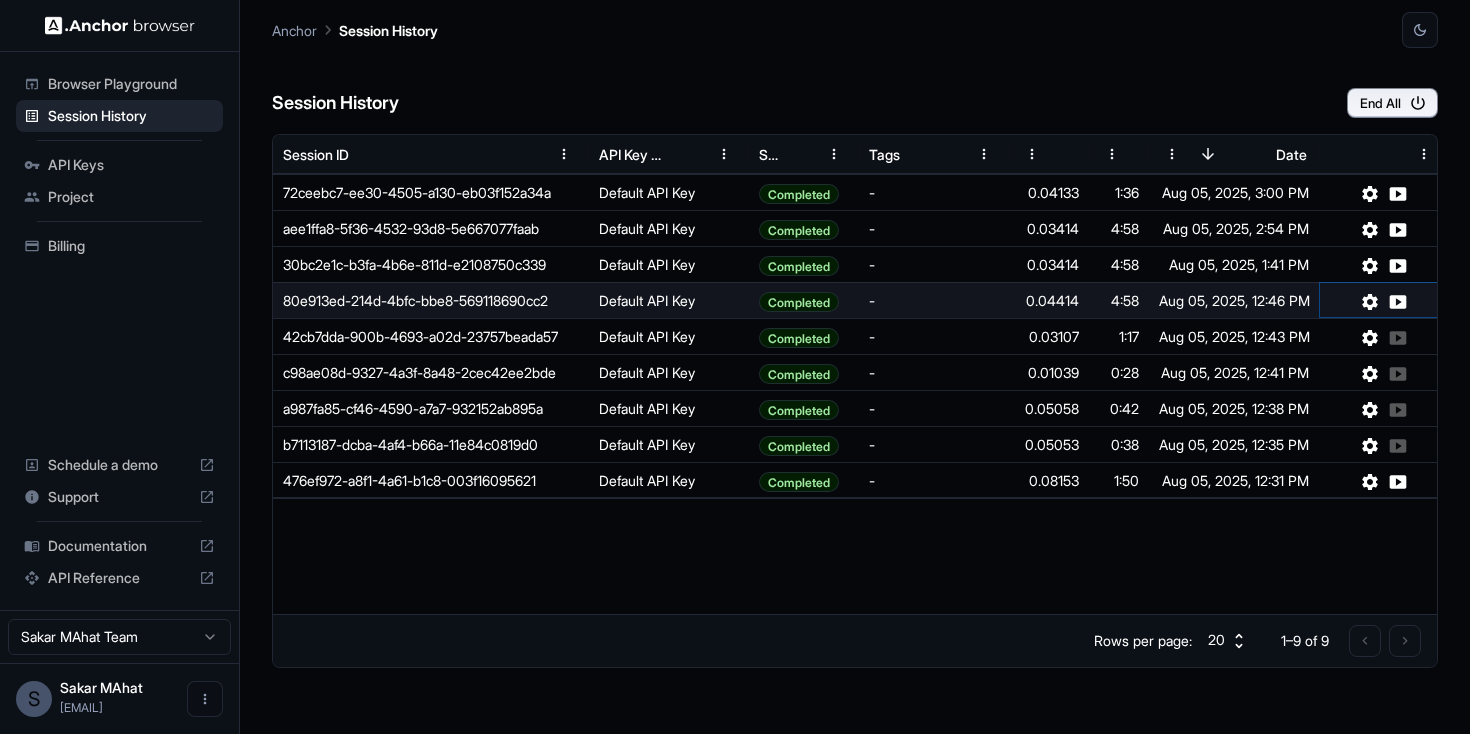 click at bounding box center (1398, 300) 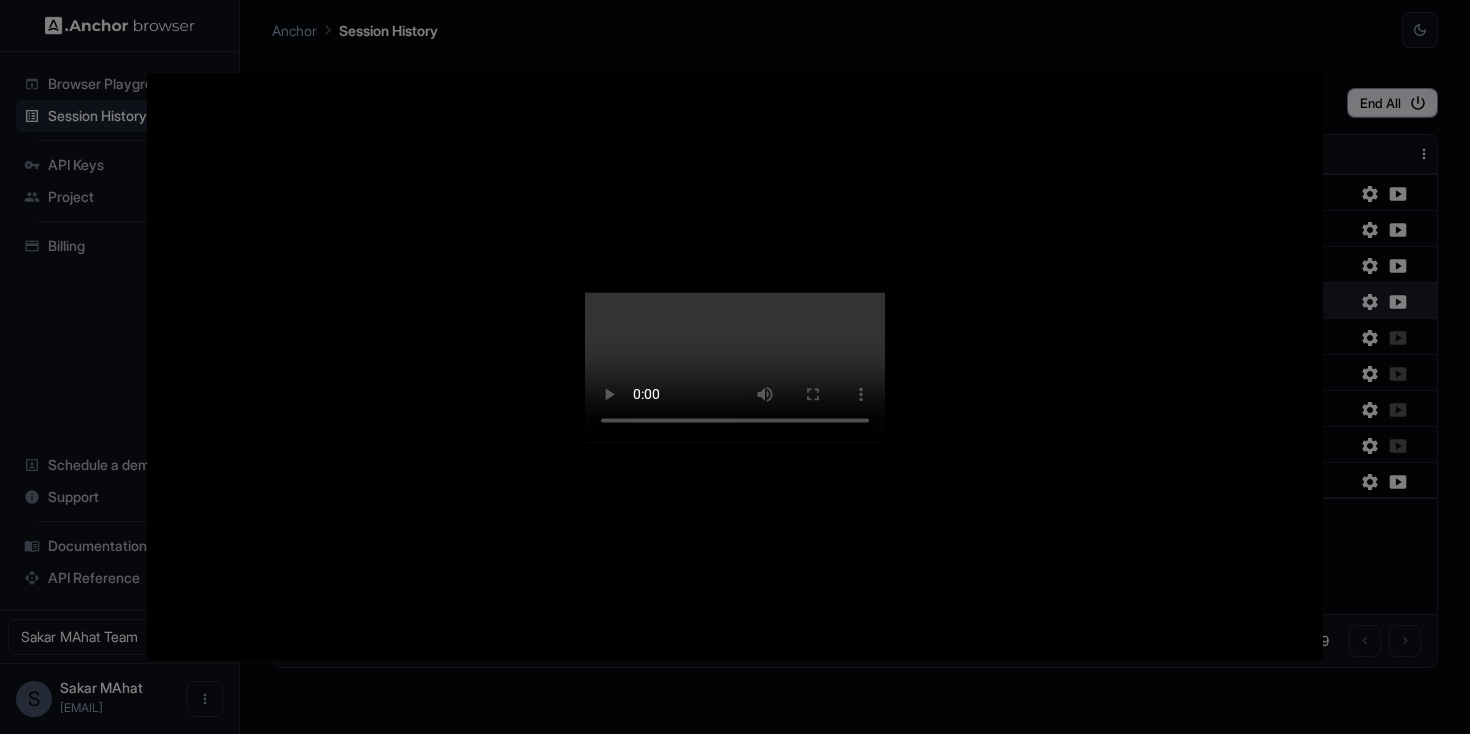 click at bounding box center (735, 367) 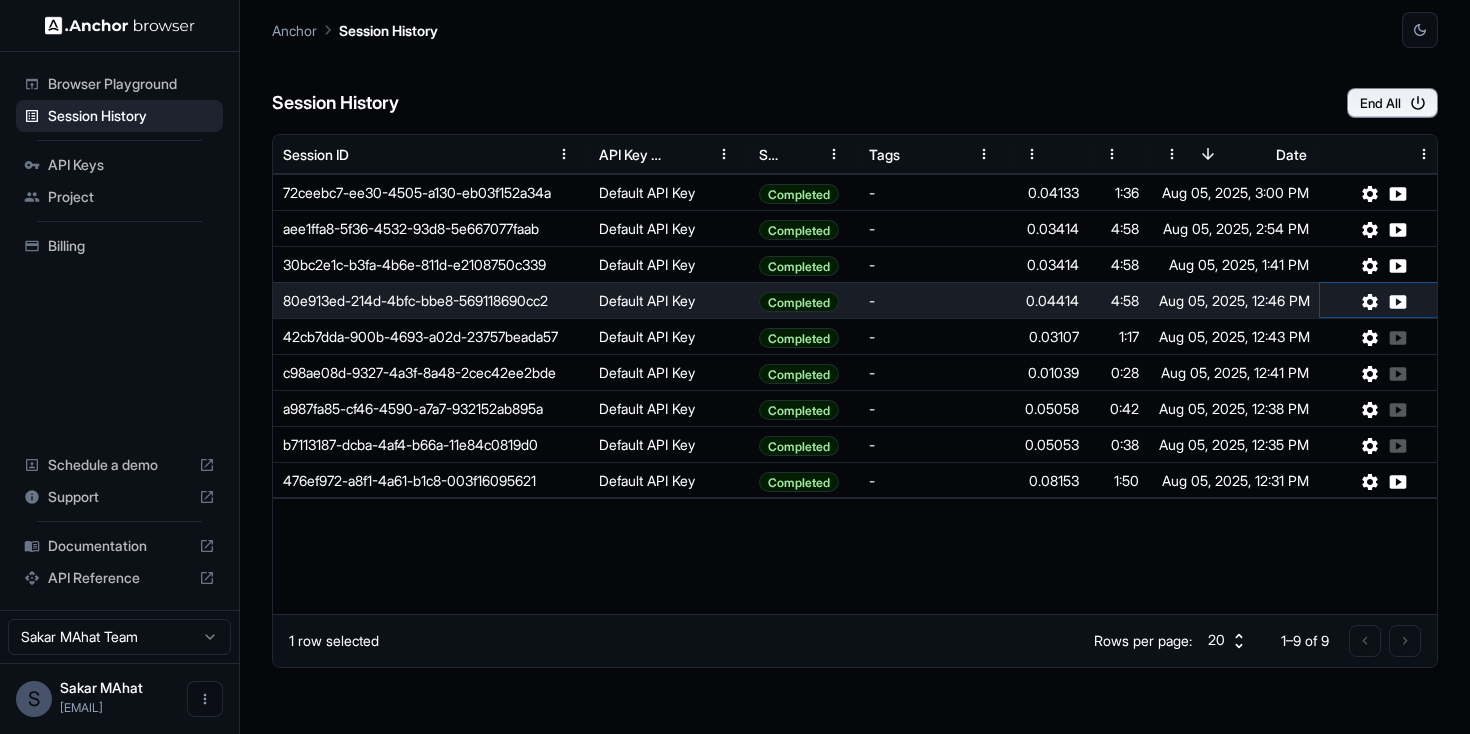 type 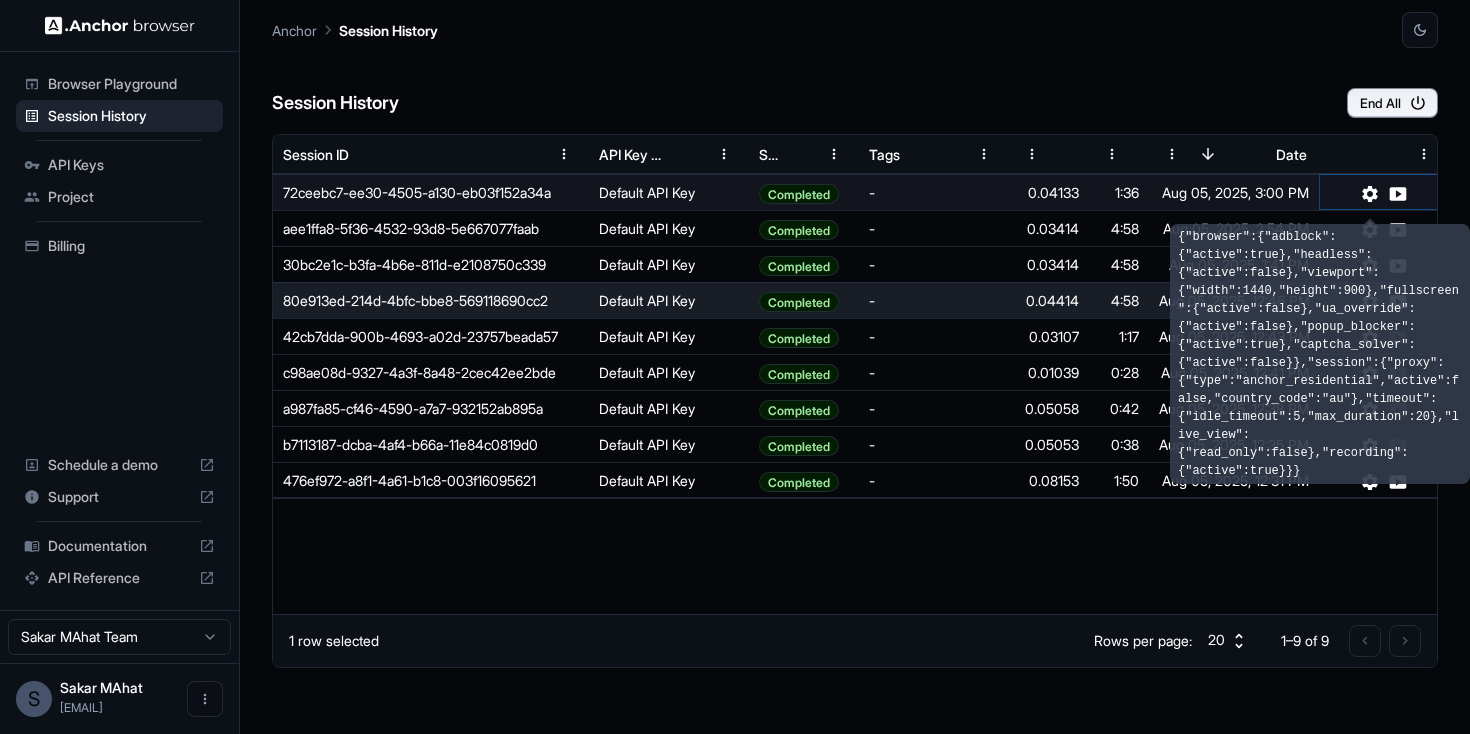 click 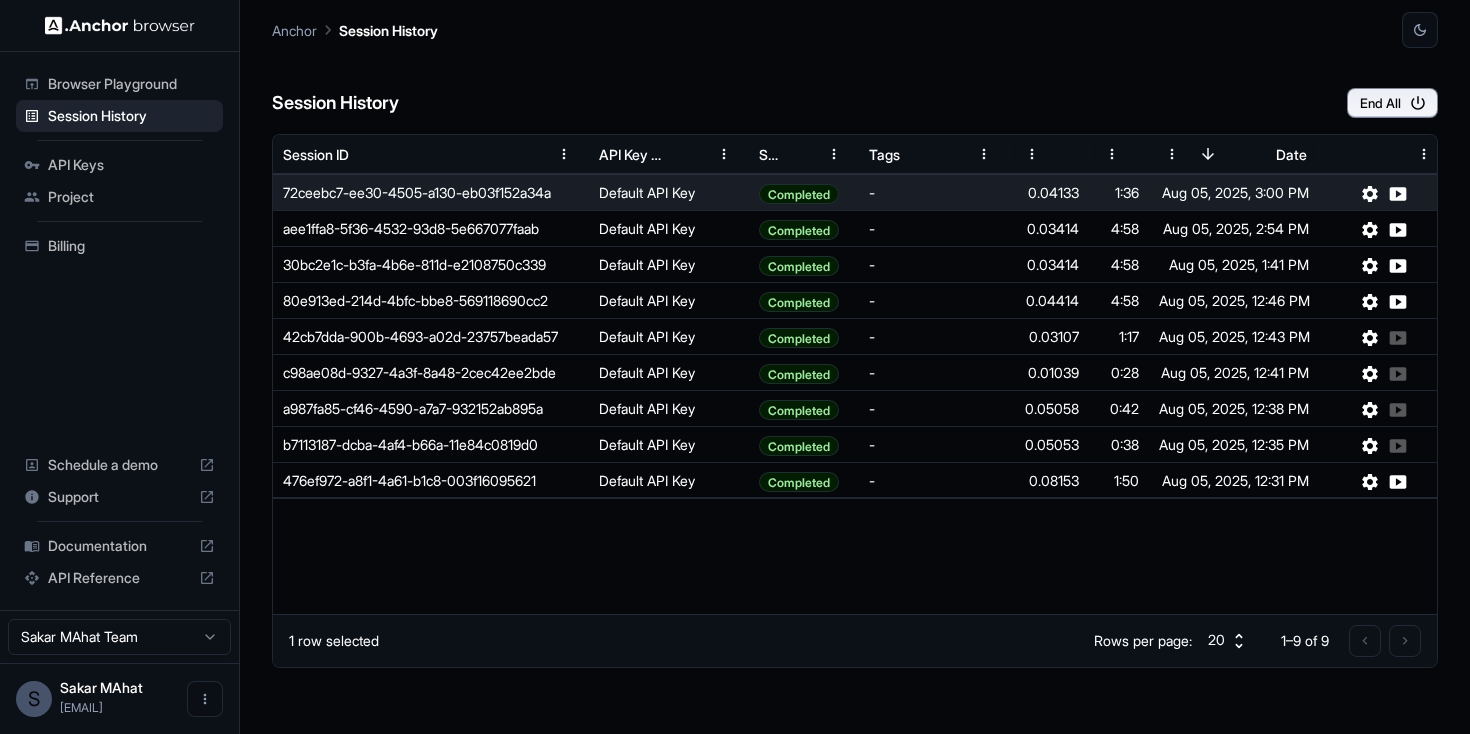 click on "API Keys" at bounding box center [131, 165] 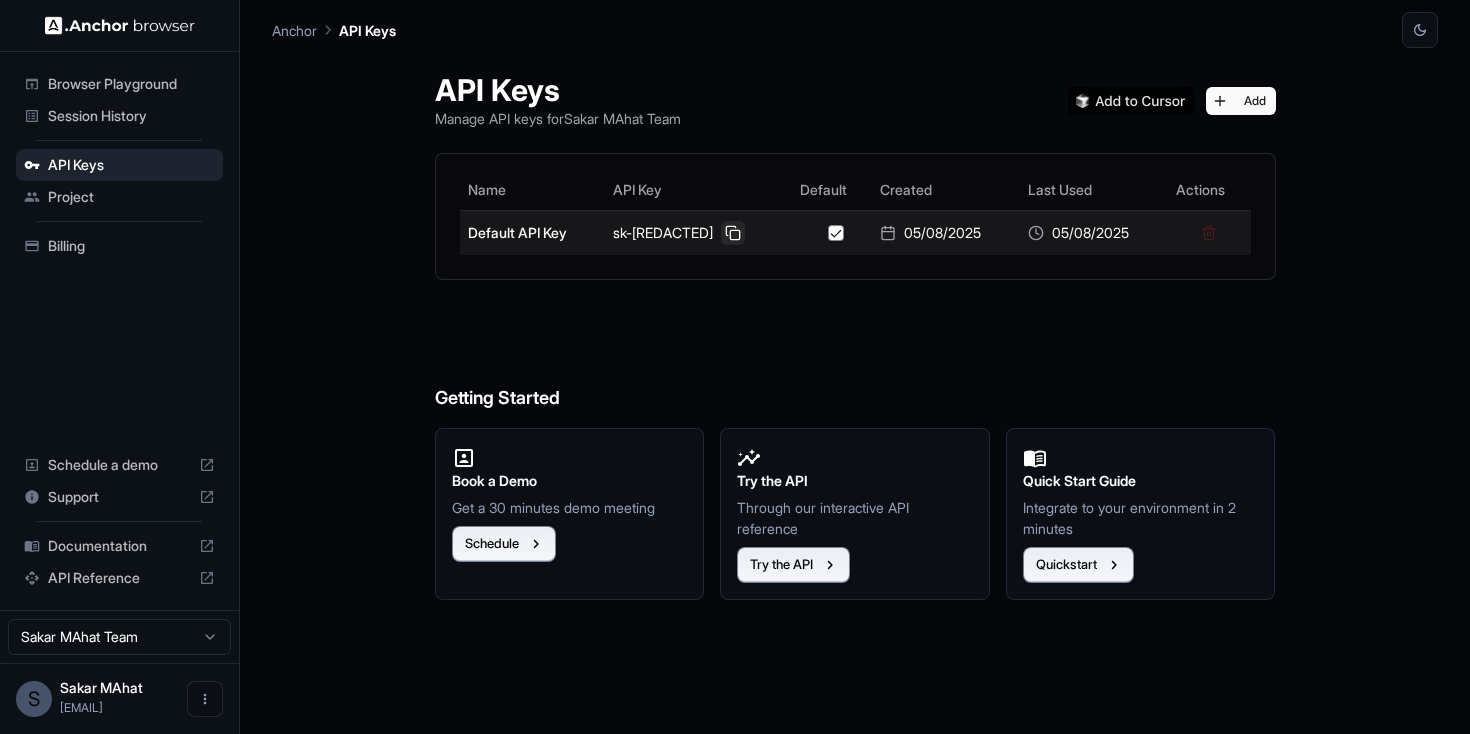 click at bounding box center [733, 233] 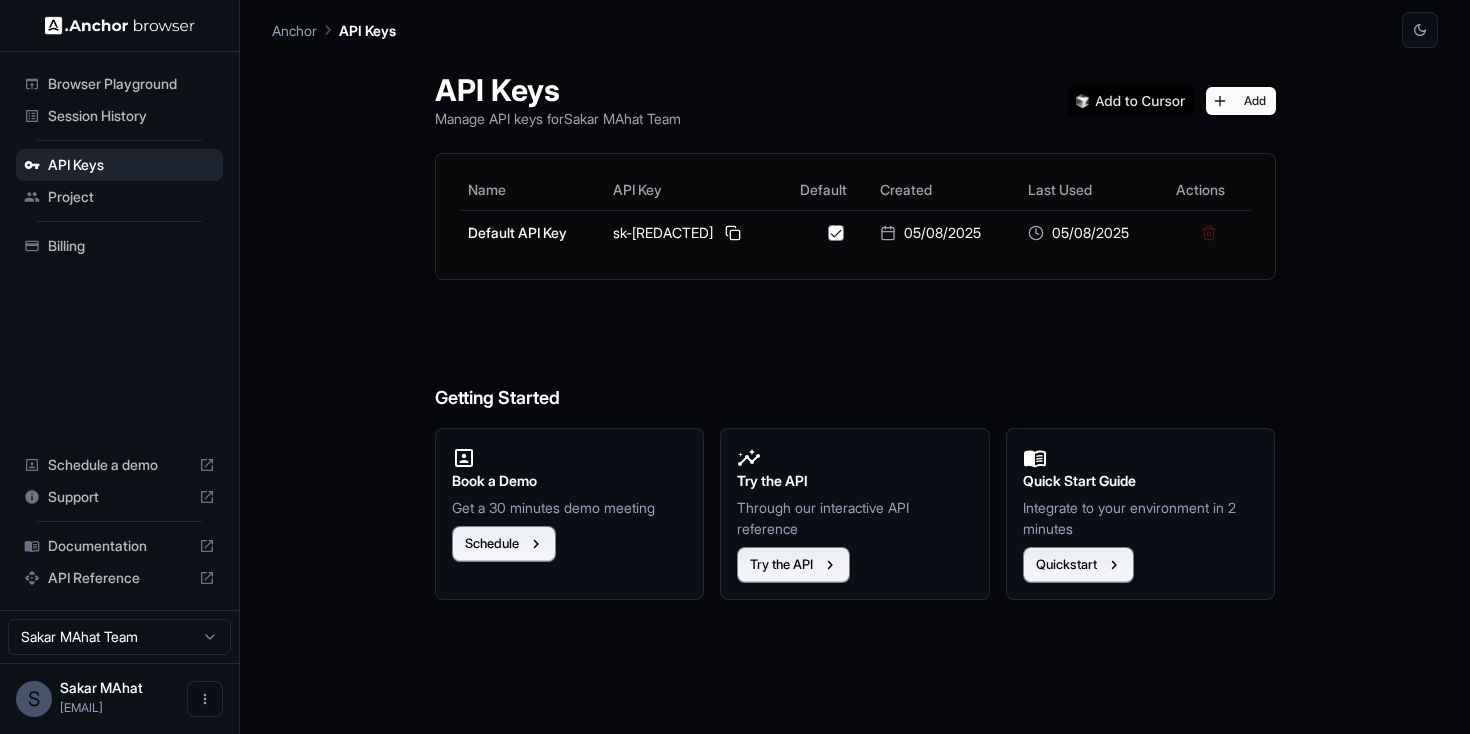 click on "Session History" at bounding box center (119, 116) 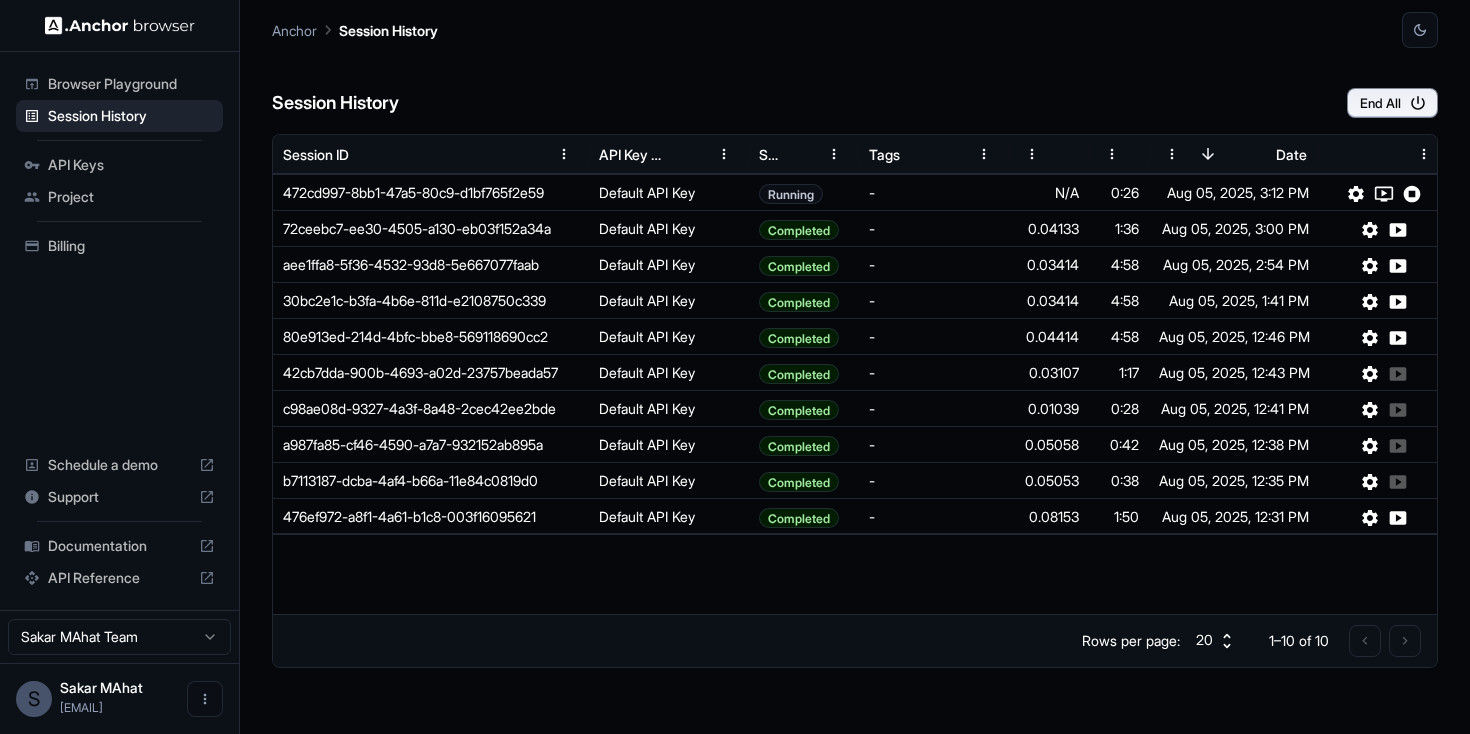 click on "Anchor Session History" at bounding box center [855, 24] 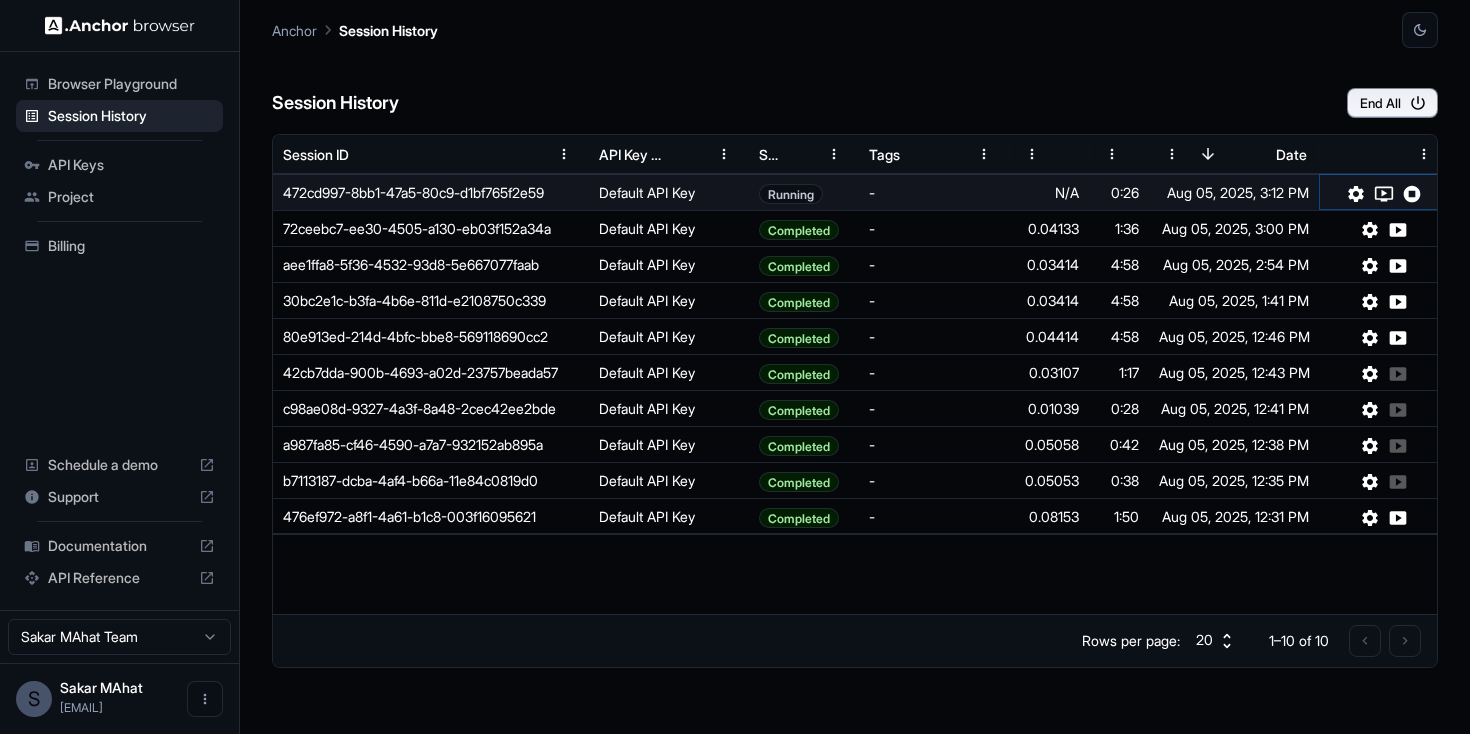 click 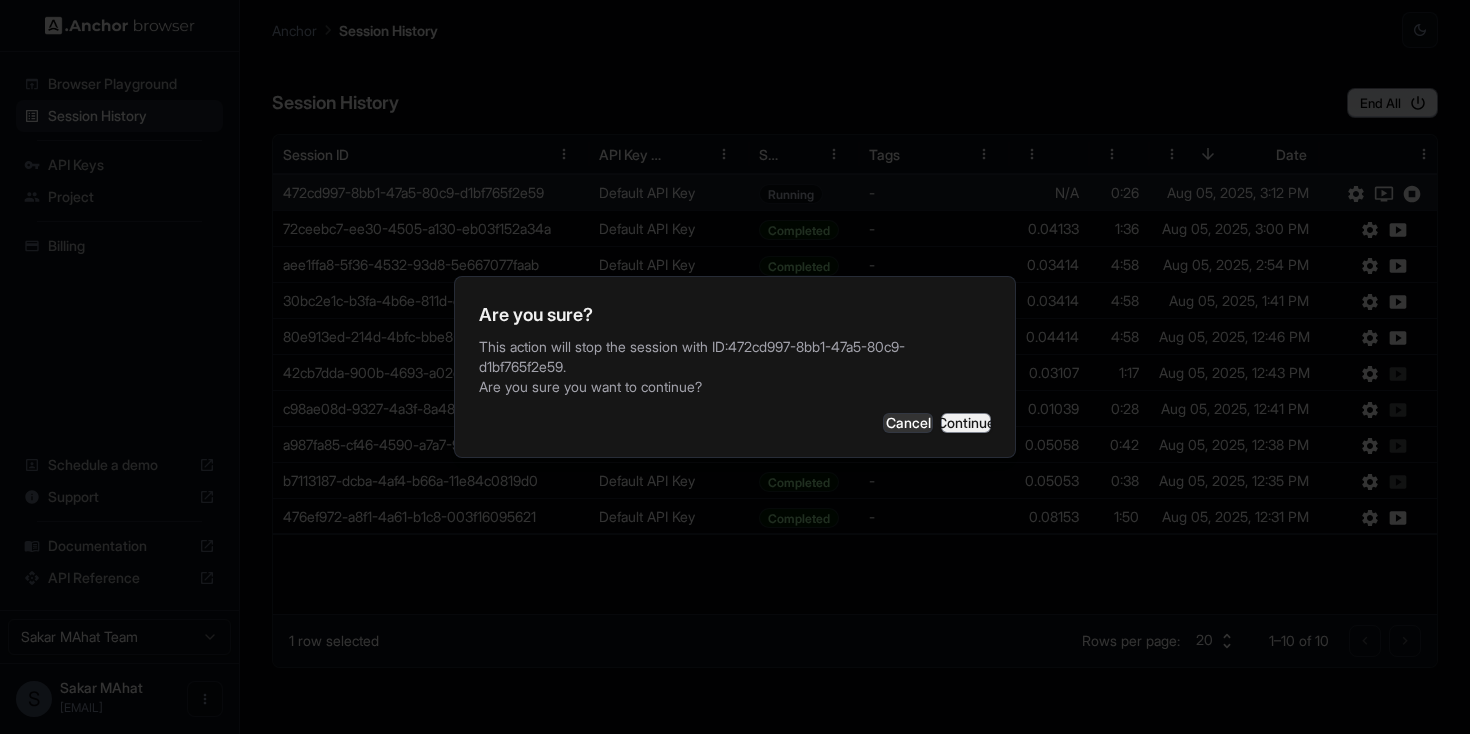 click on "Continue" at bounding box center (966, 423) 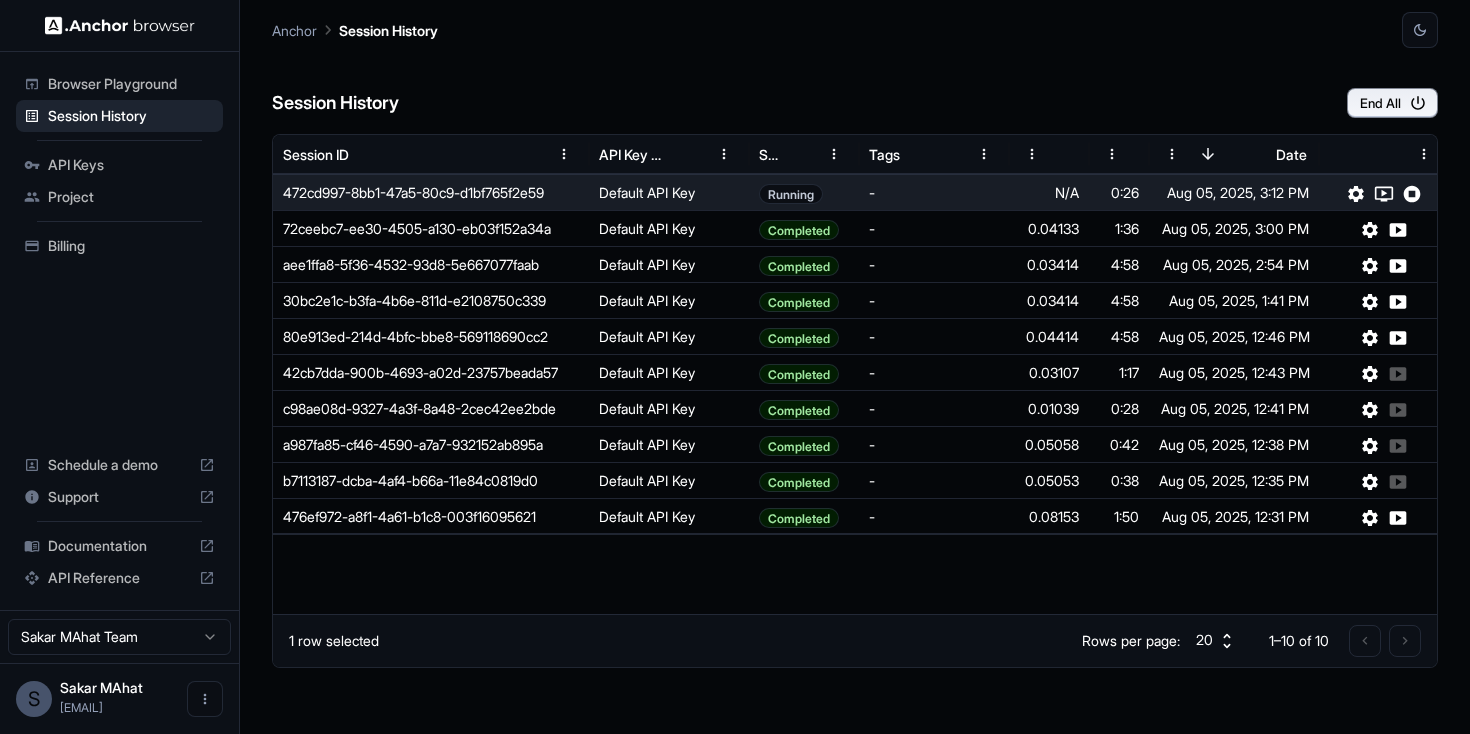 click on "Session History End All" at bounding box center [855, 83] 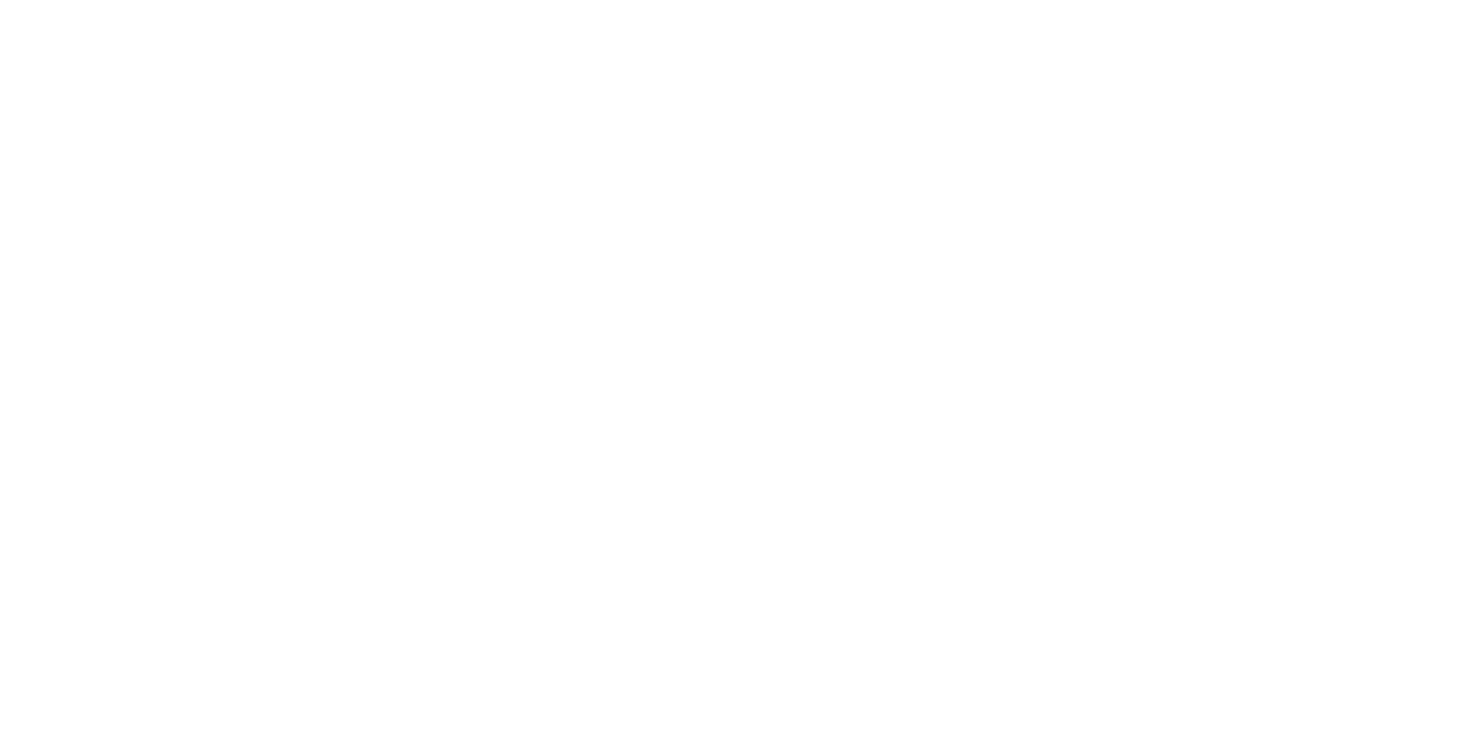scroll, scrollTop: 0, scrollLeft: 0, axis: both 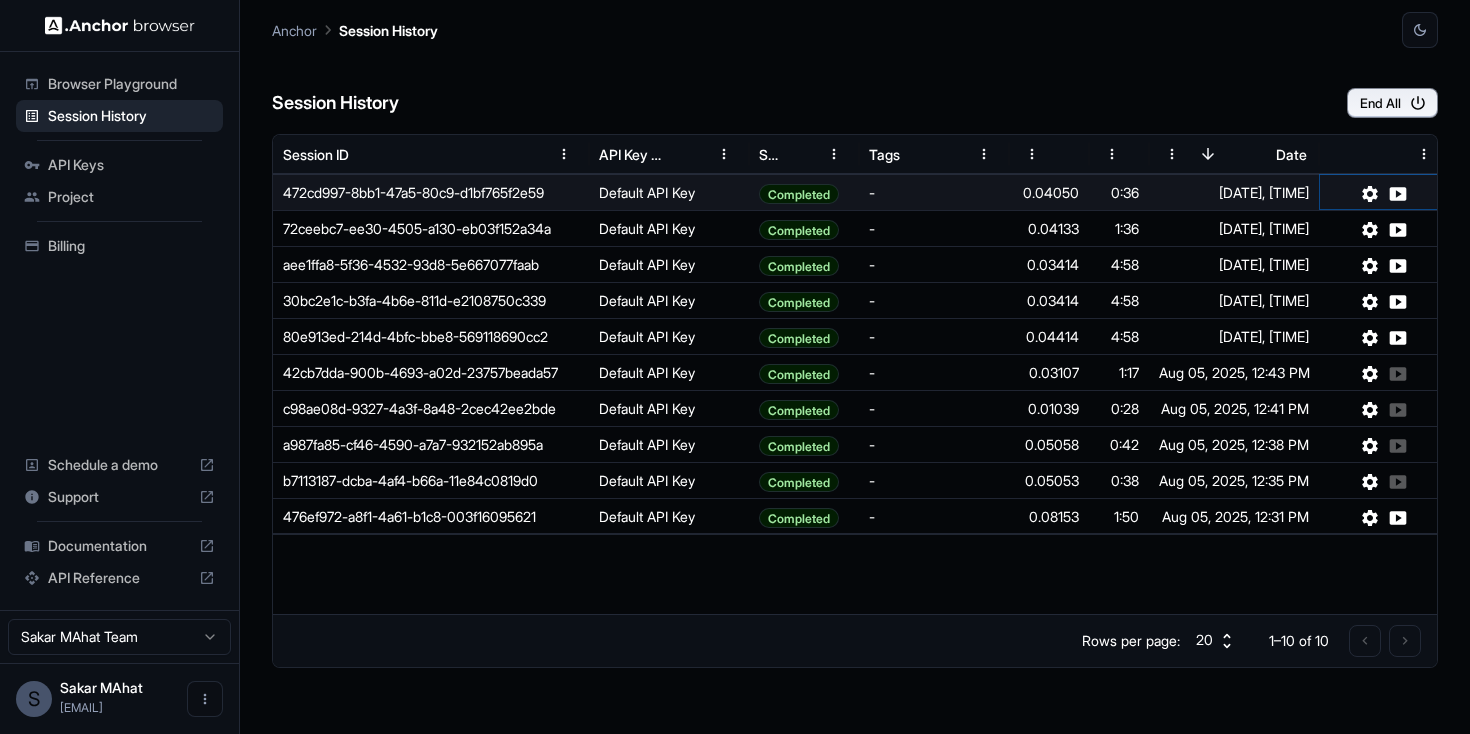 click 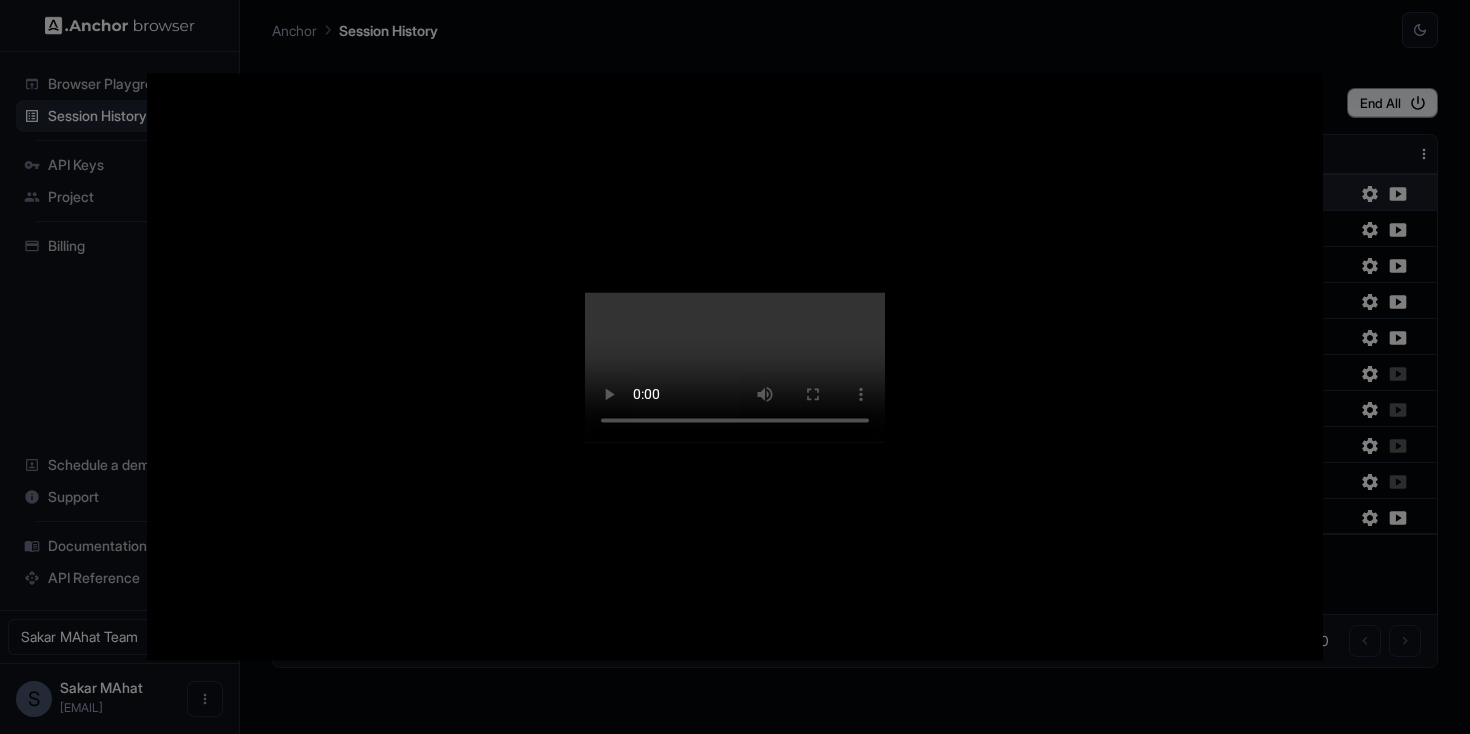 click at bounding box center [735, 367] 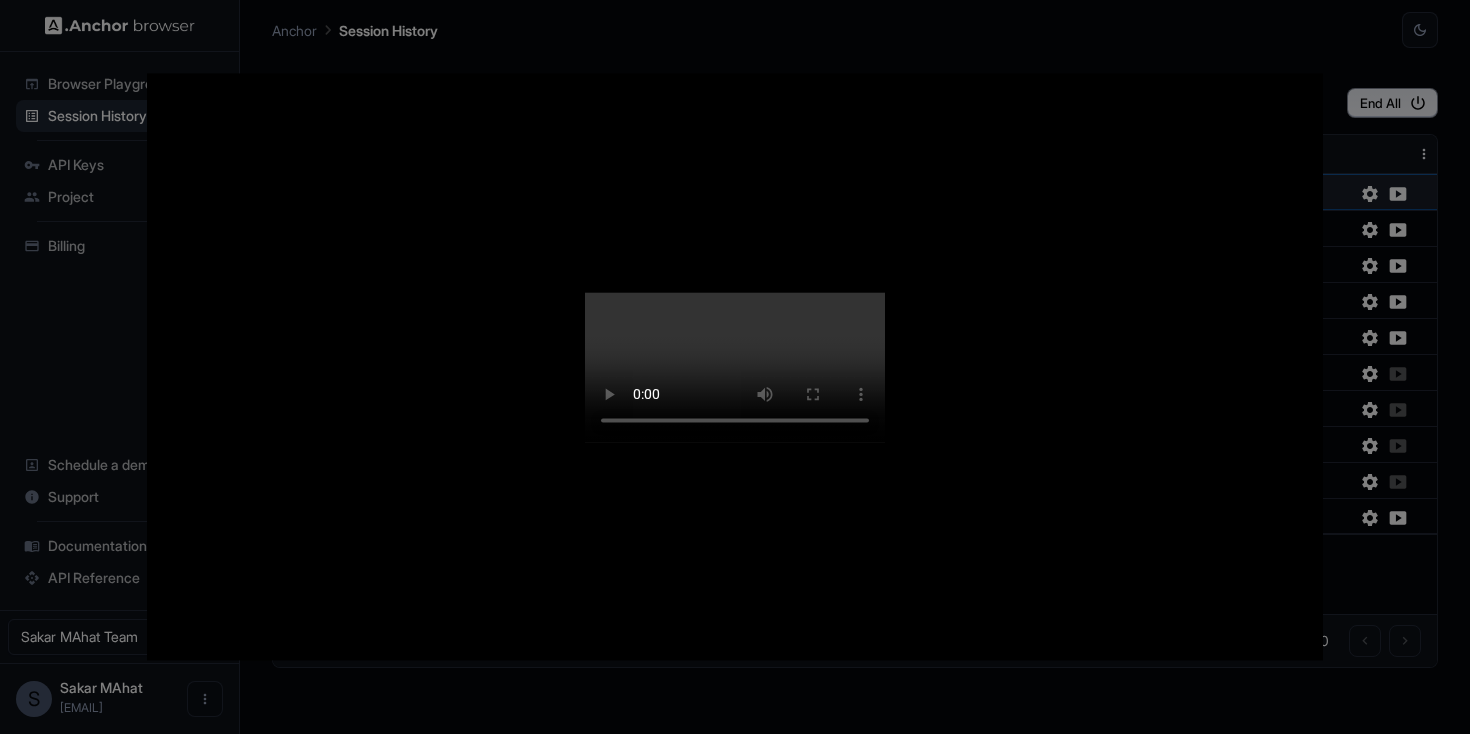 type 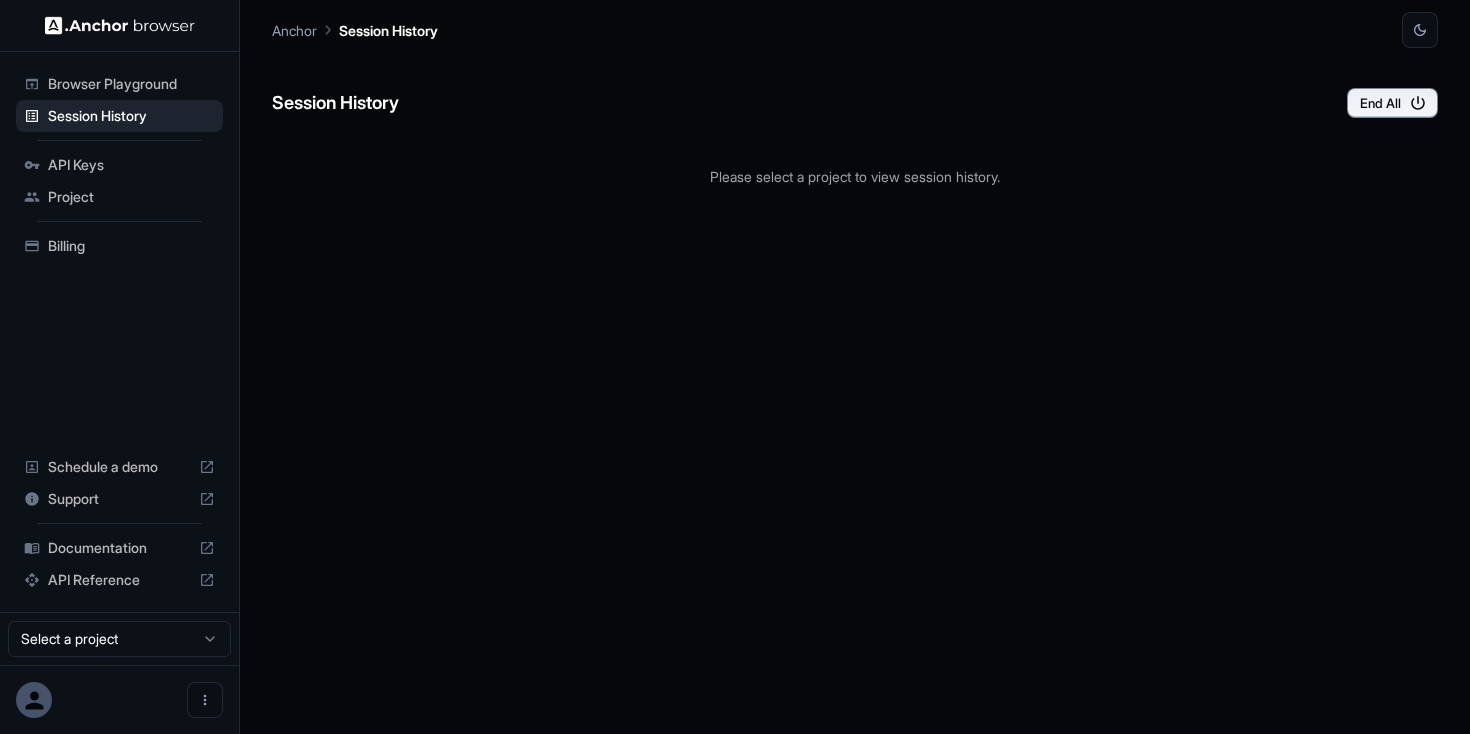 scroll, scrollTop: 0, scrollLeft: 0, axis: both 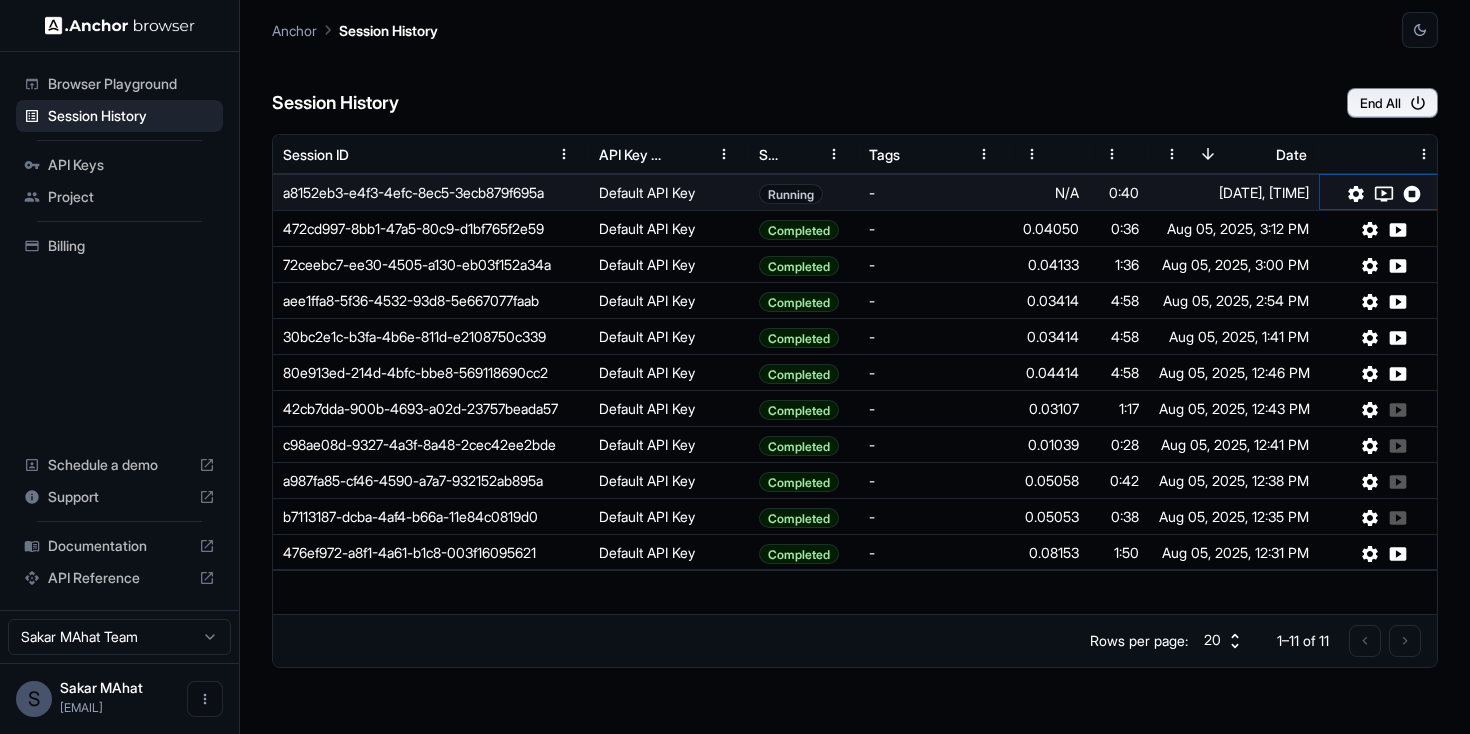 click 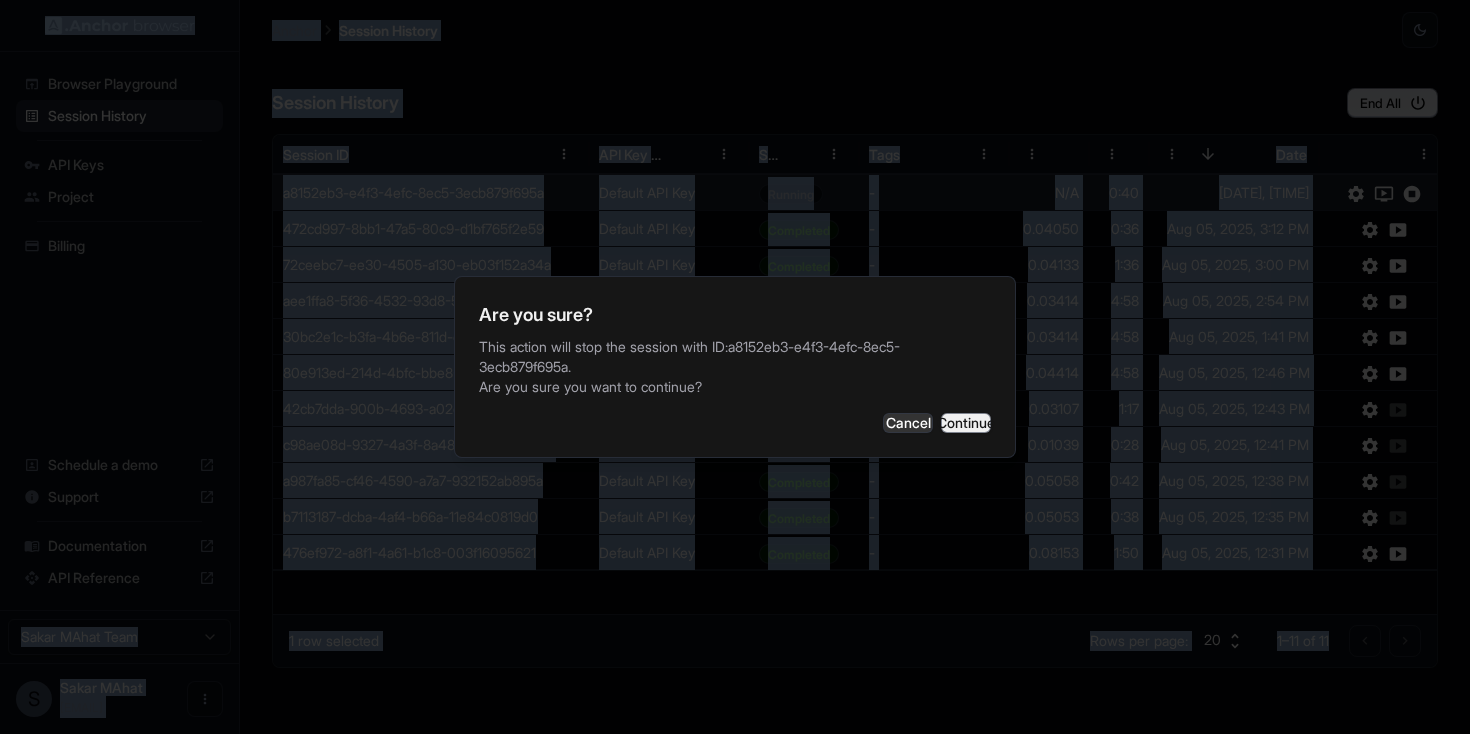 click on "Continue" at bounding box center (966, 423) 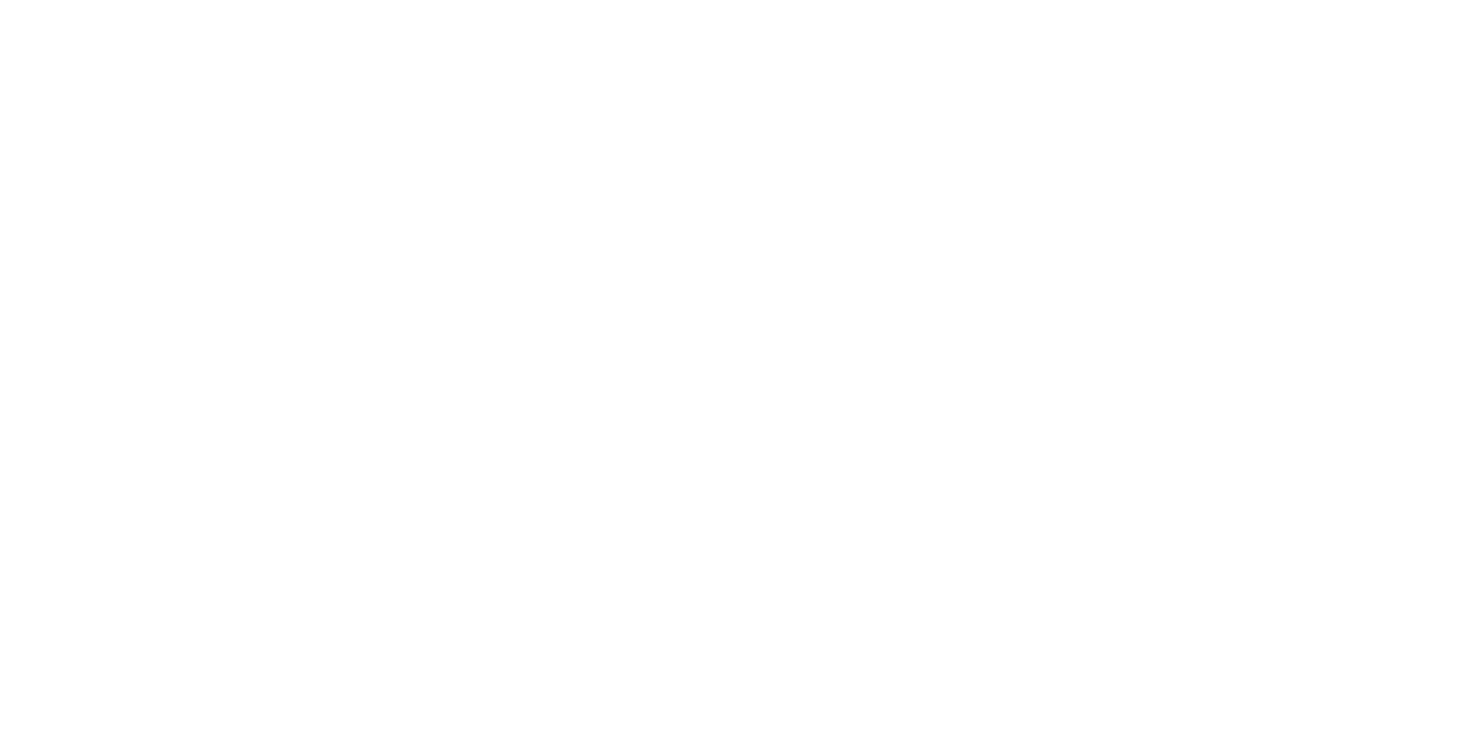 scroll, scrollTop: 0, scrollLeft: 0, axis: both 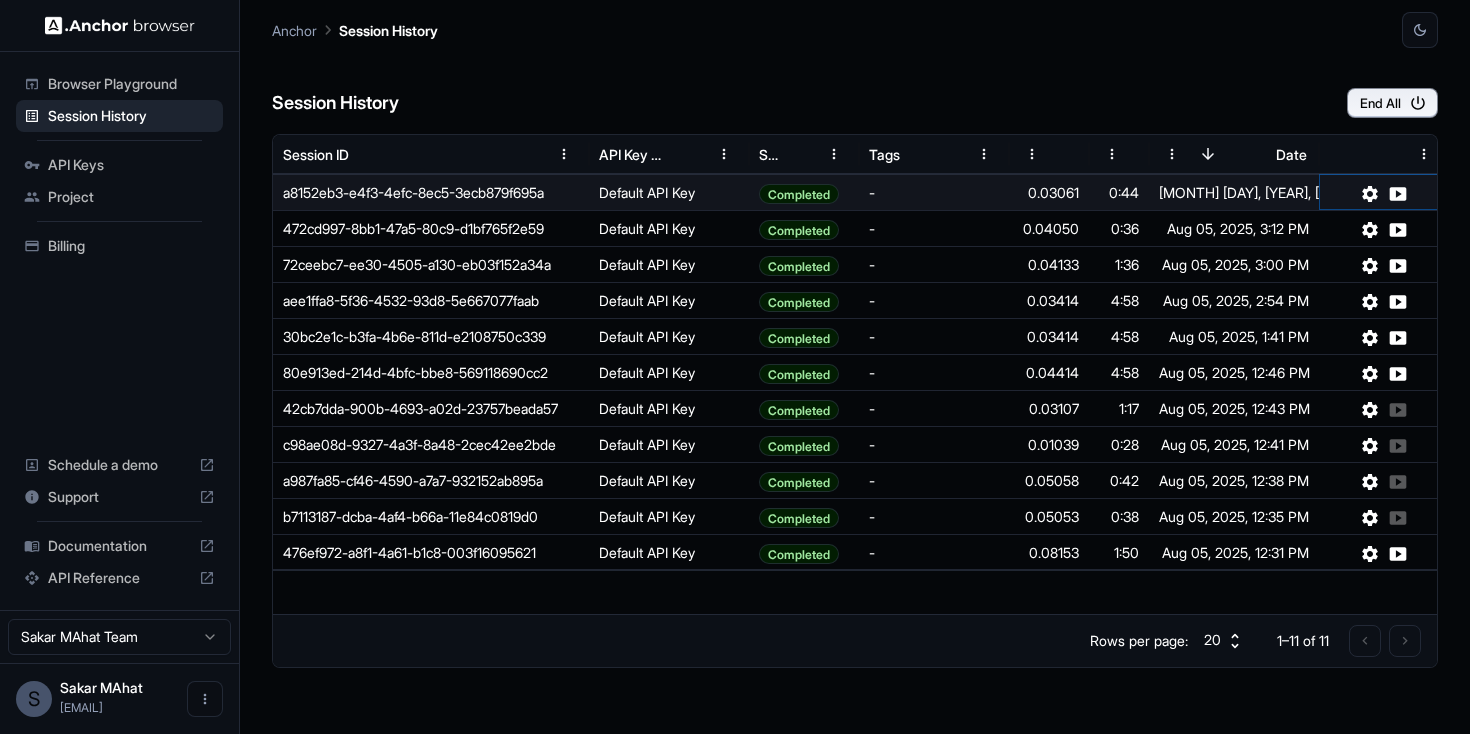click 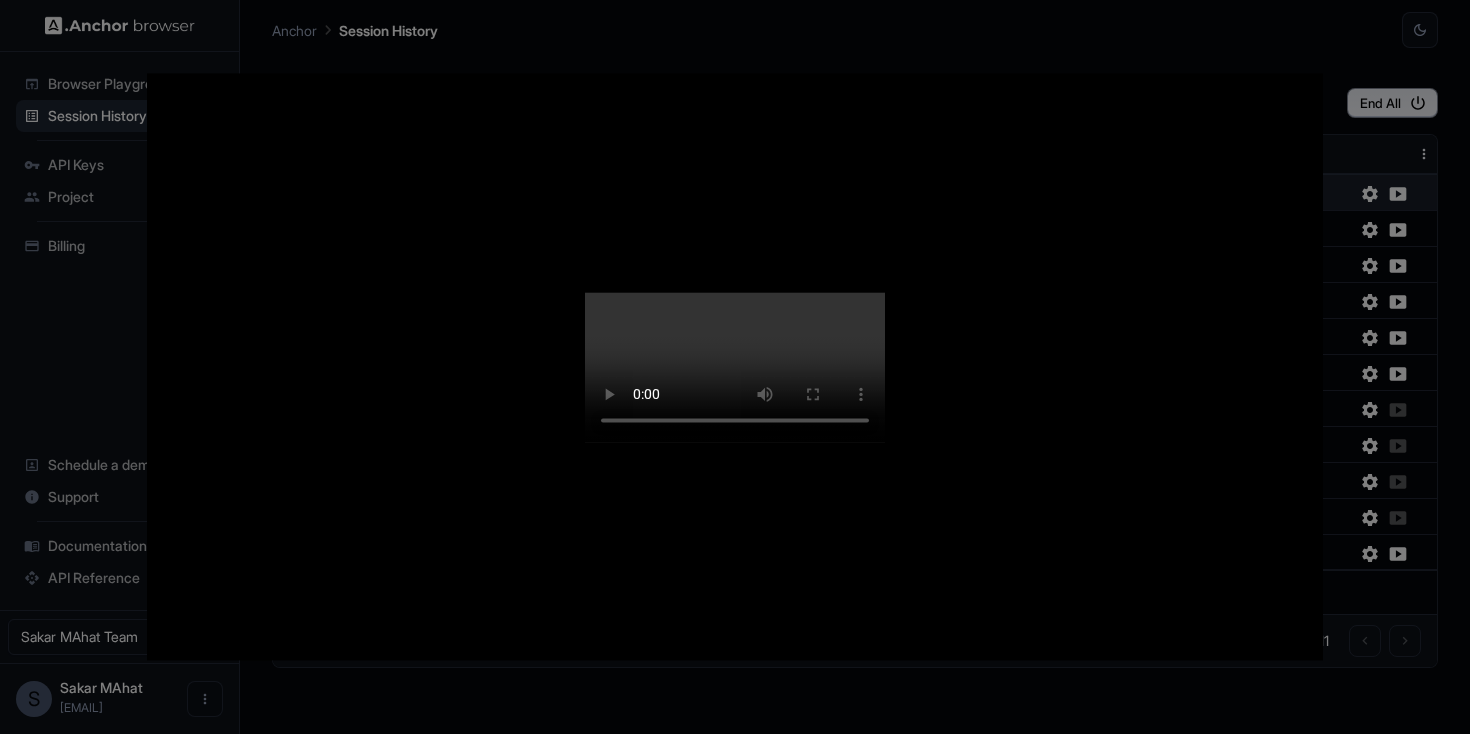 click at bounding box center (735, 367) 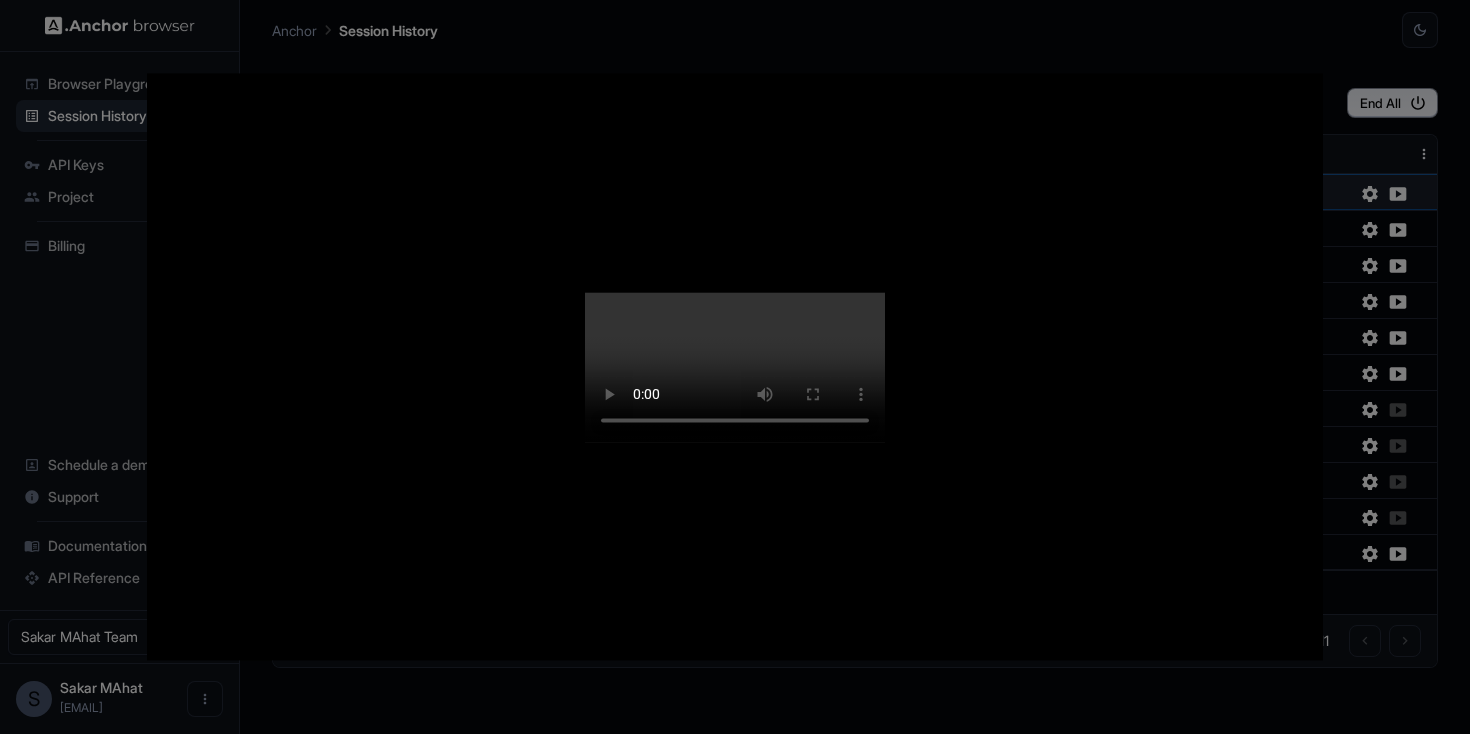type 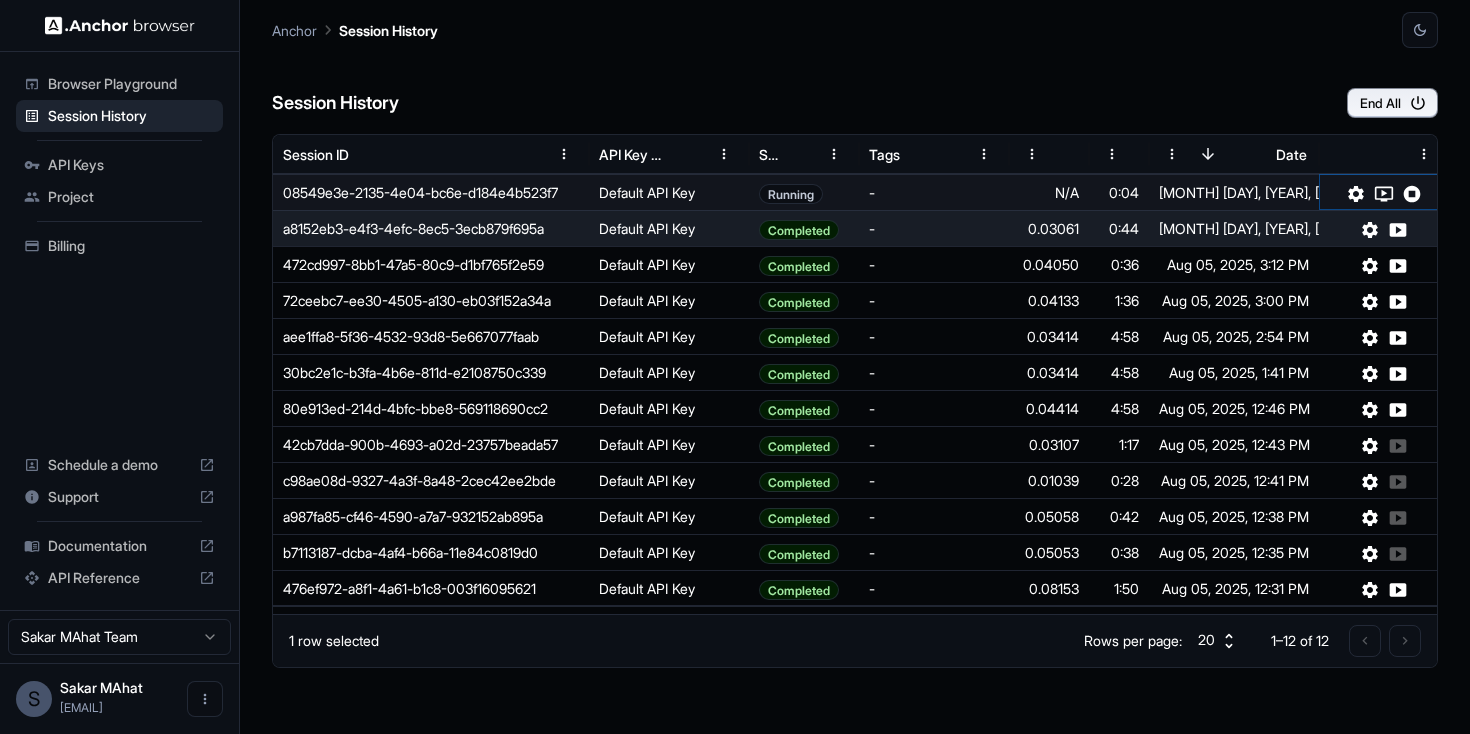 click 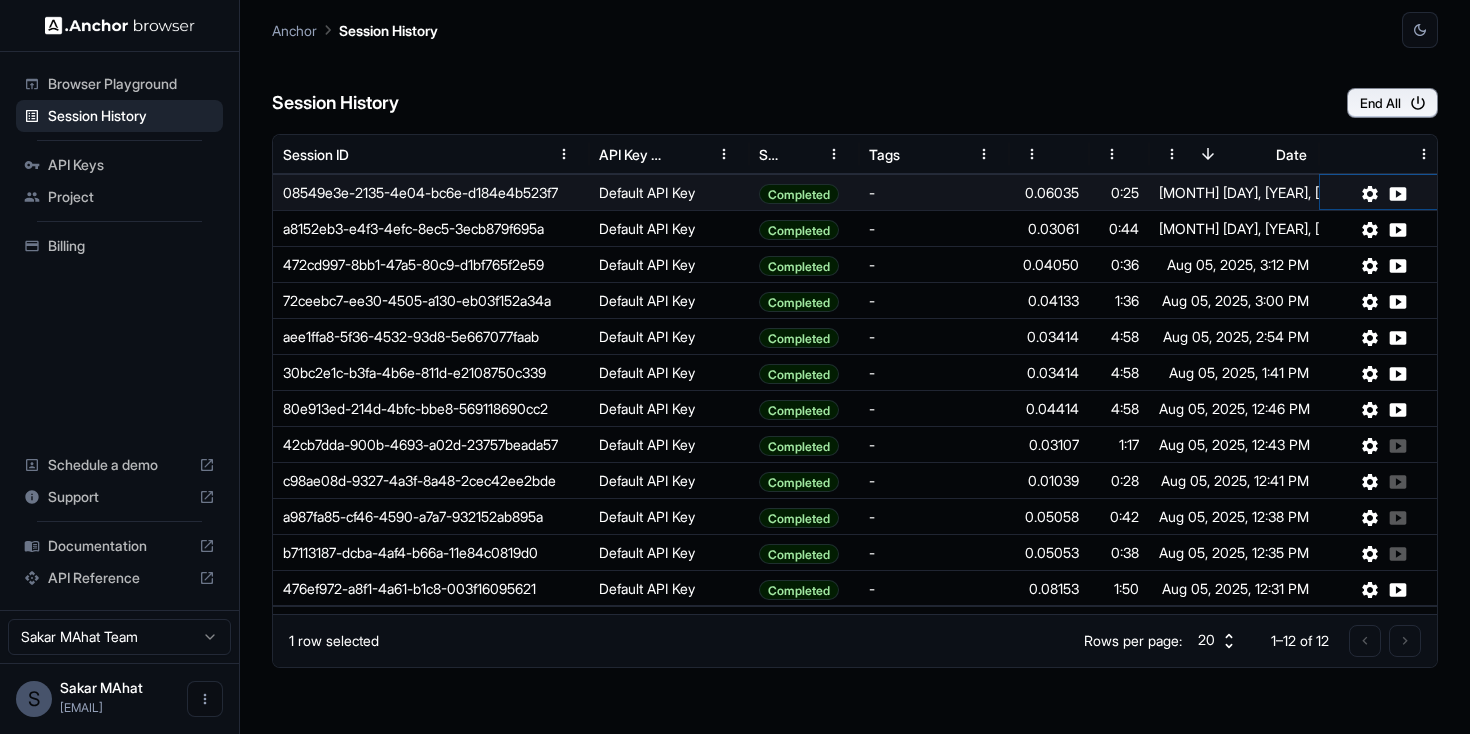 click 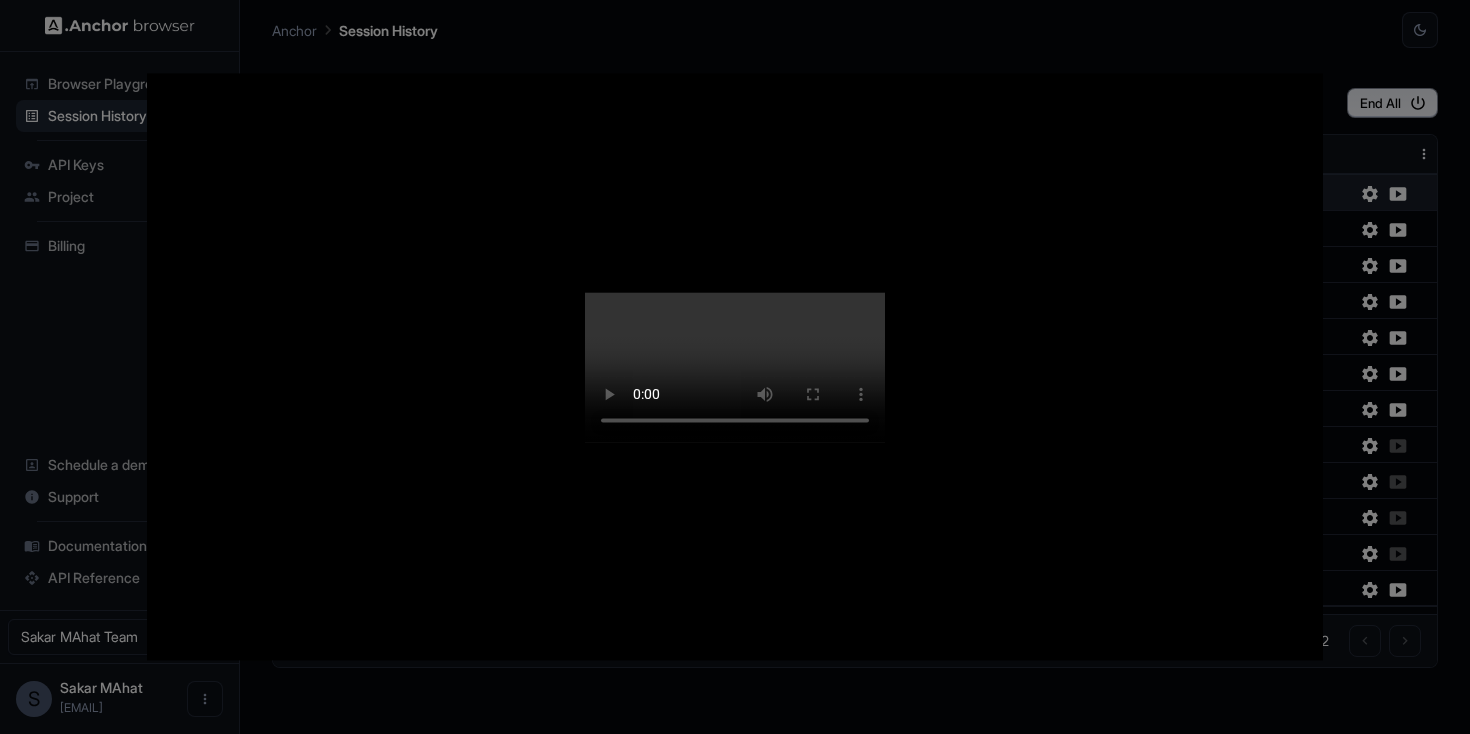 click at bounding box center (735, 367) 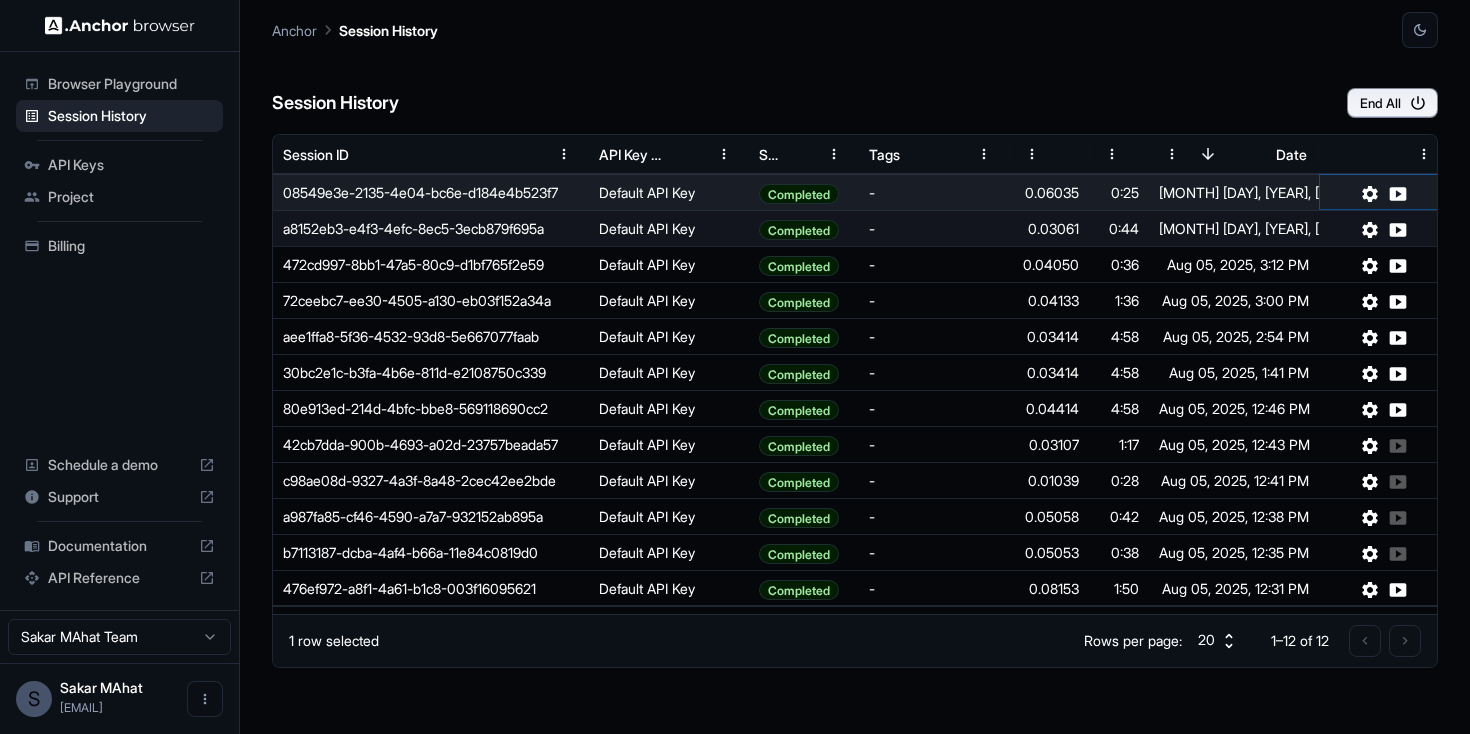 type 